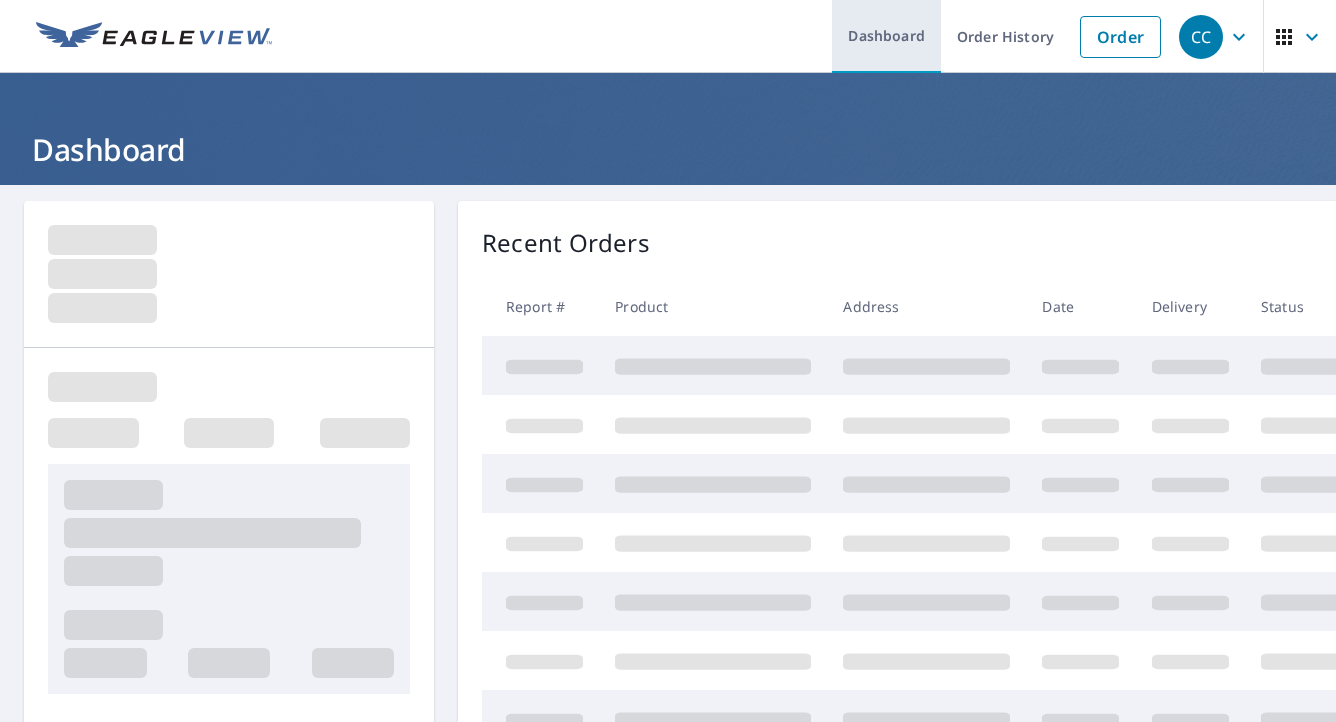 scroll, scrollTop: 0, scrollLeft: 0, axis: both 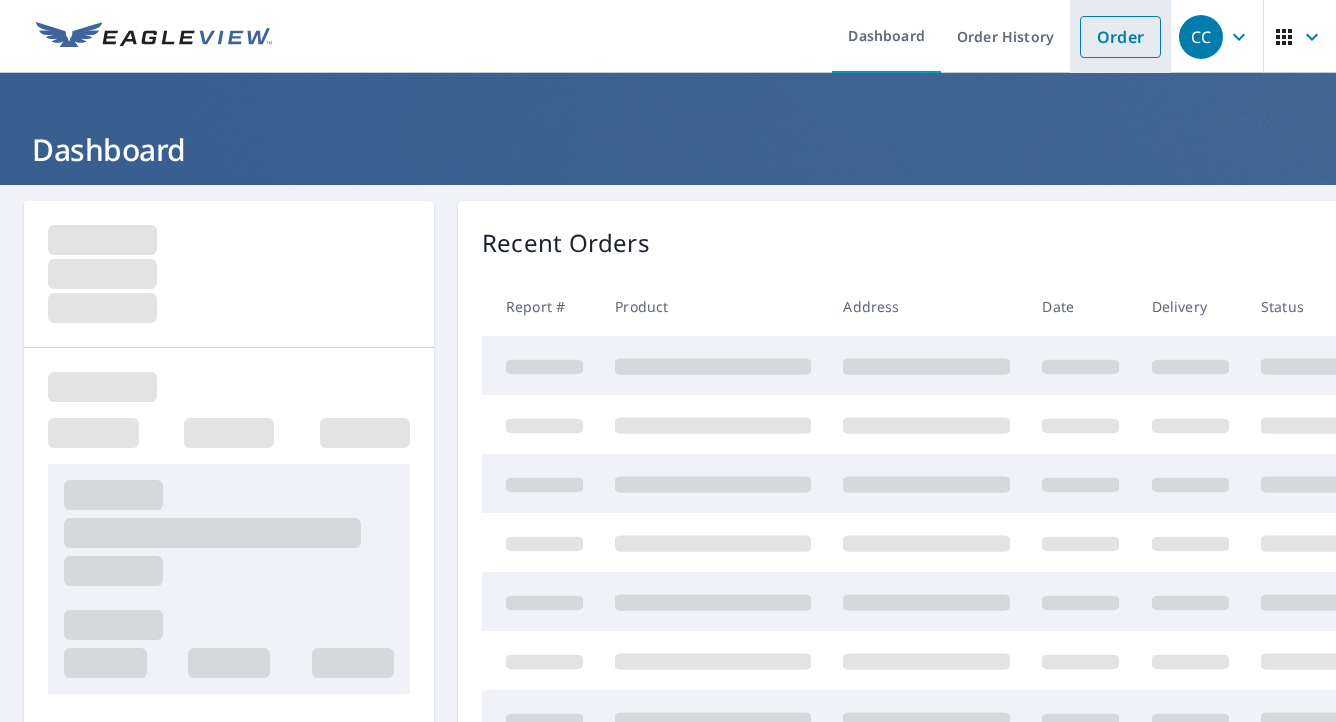 click on "Order" at bounding box center [1120, 37] 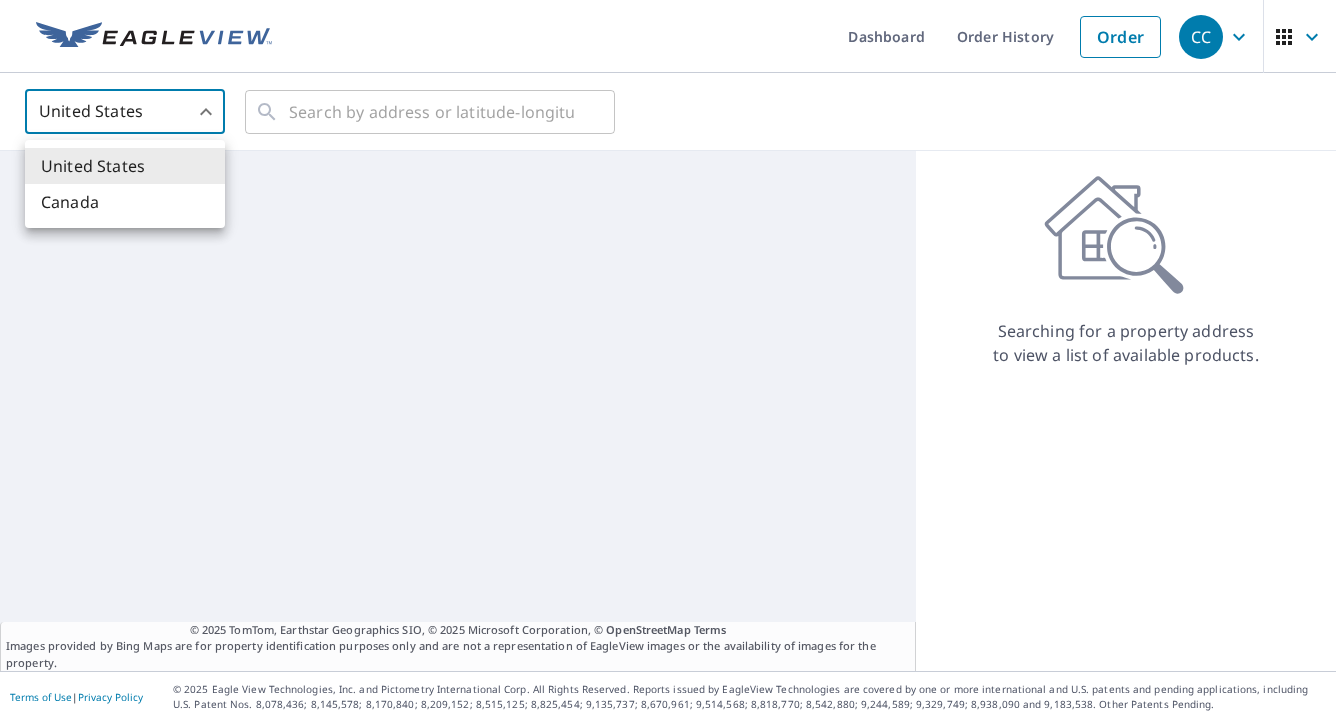 click on "CC CC
Dashboard Order History Order CC United States US ​ ​ © [YEAR] TomTom, Earthstar Geographics SIO, © [YEAR] Microsoft Corporation, ©   OpenStreetMap   Terms Images provided by Bing Maps are for property identification purposes only and are not a representation of EagleView images or the availability of images for the property. Searching for a property address to view a list of available products. Terms of Use  |  Privacy Policy © [YEAR] Eagle View Technologies, Inc. and Pictometry International Corp. All Rights Reserved. Reports issued by EagleView Technologies are covered by   one or more international and U.S. patents and pending applications, including U.S. Patent Nos. [PATENT]; [PATENT]; [PATENT]; [PATENT];   [PATENT]; [PATENT]; [PATENT]; [PATENT]; [PATENT]; [PATENT]; [PATENT]; [PATENT]; [PATENT]; [PATENT] and [PATENT]. Other Patents Pending.
United States Canada" at bounding box center (668, 361) 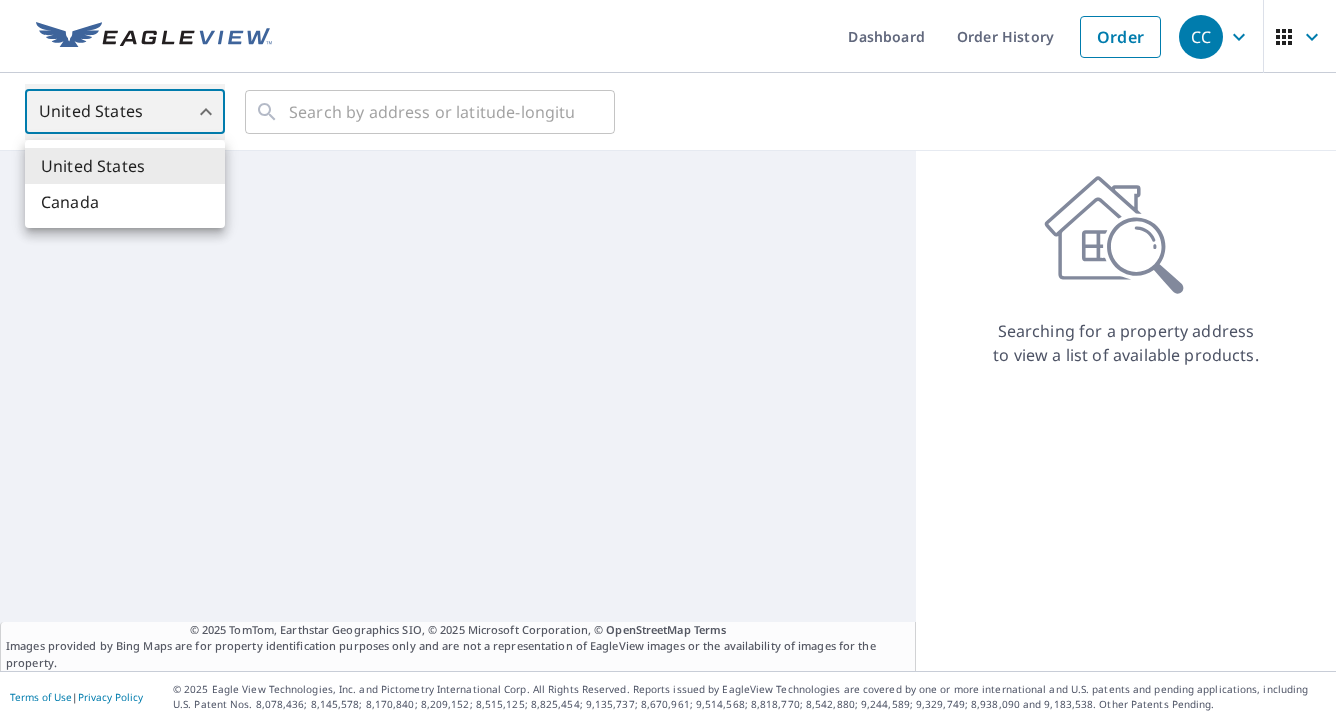 type on "CA" 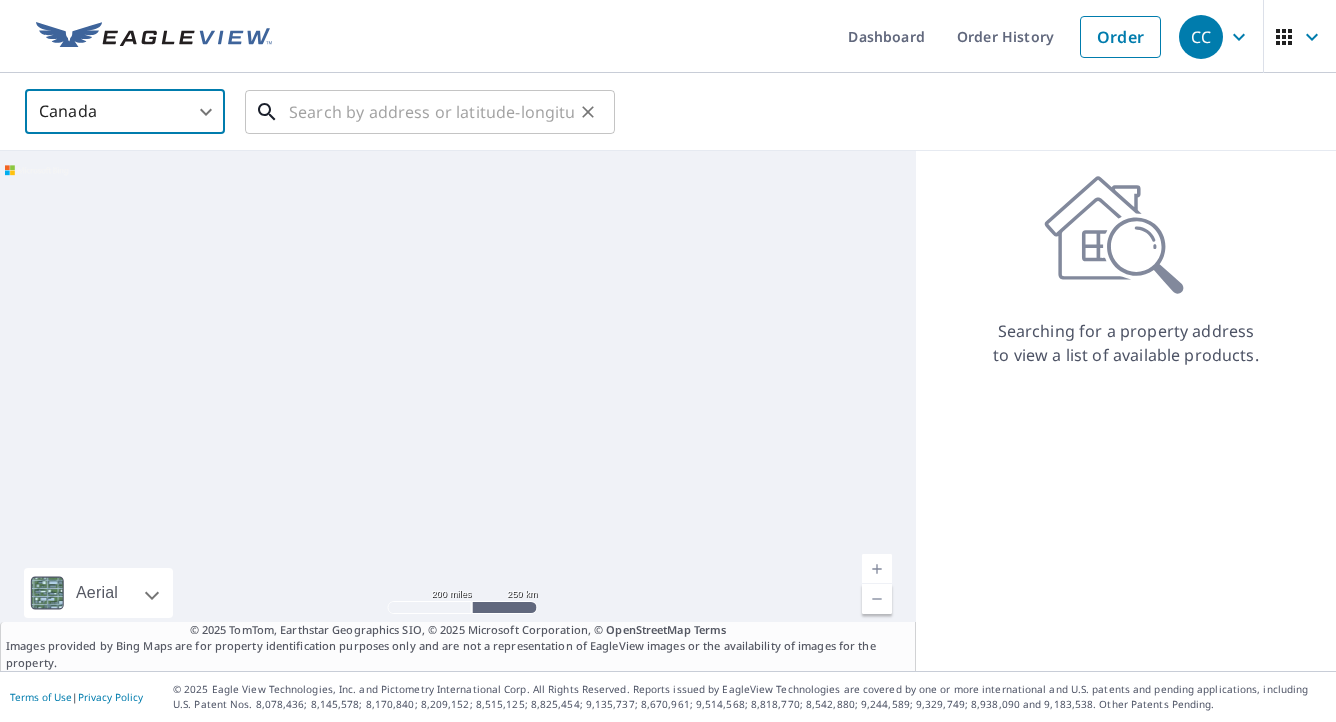 click at bounding box center [431, 112] 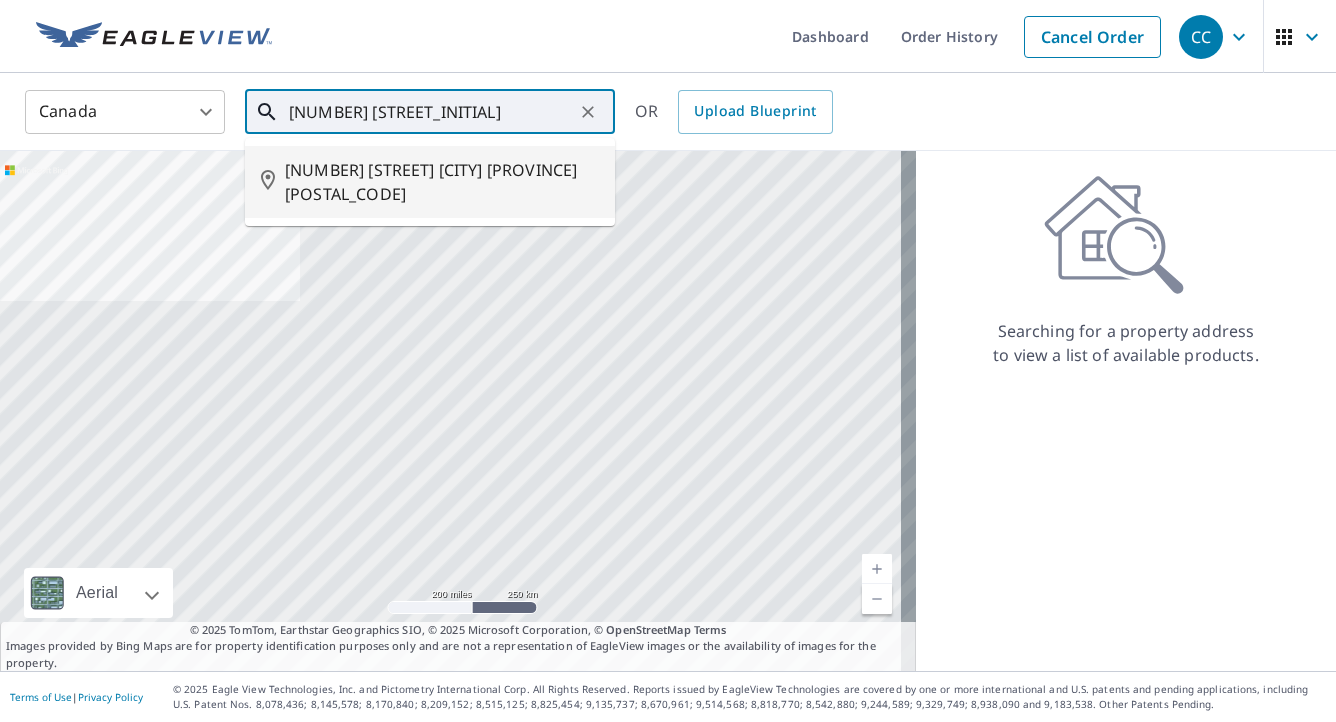 click on "[NUMBER] [STREET] [CITY] [PROVINCE] [POSTAL_CODE]" at bounding box center [442, 182] 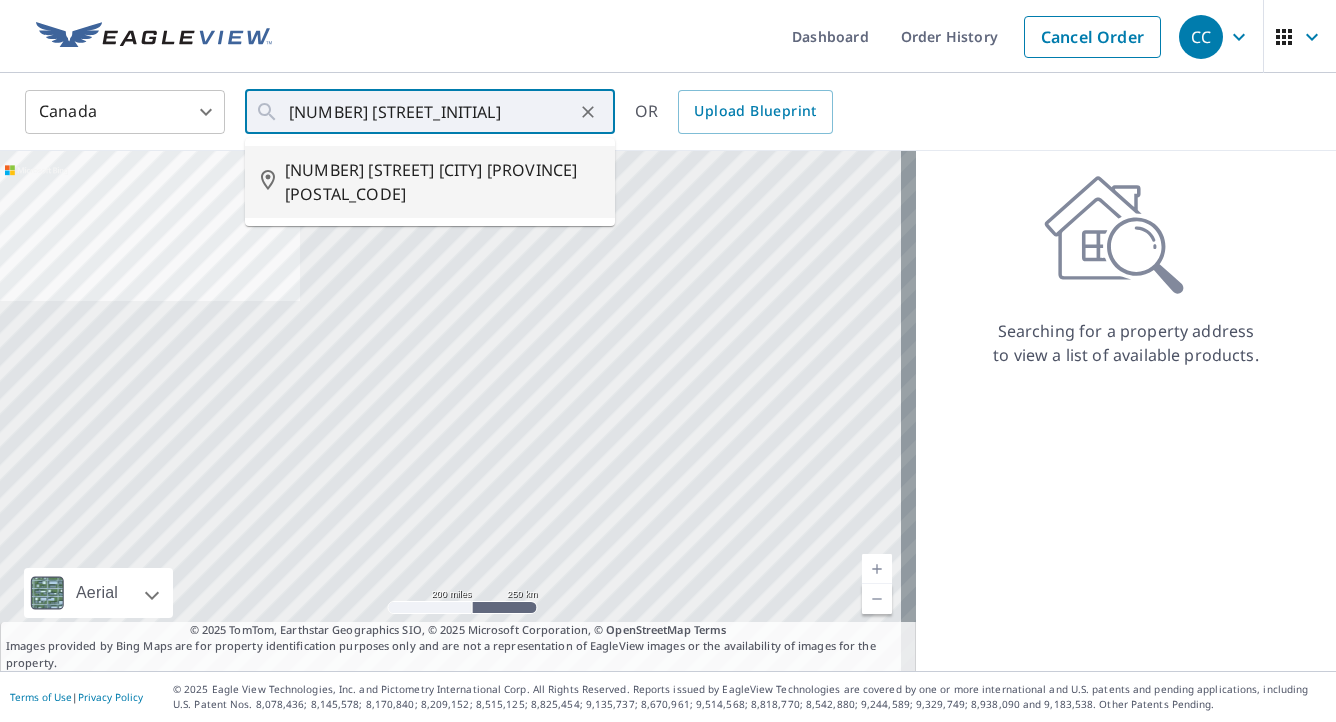 type on "[NUMBER] [STREET] [CITY] [PROVINCE] [POSTAL_CODE]" 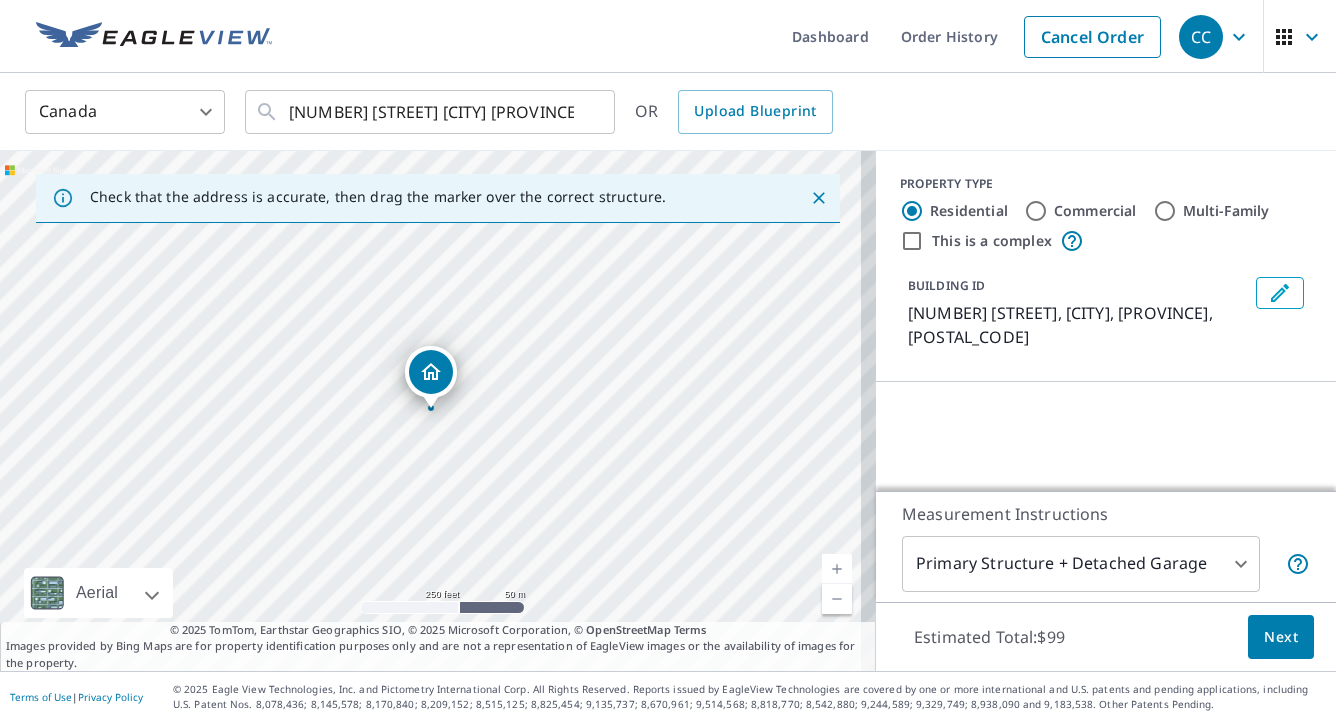 click on "CC CC
Dashboard Order History Cancel Order CC Canada CA ​ [NUMBER] [STREET] [CITY] [PROVINCE] [POSTAL_CODE] ​ OR Upload Blueprint Check that the address is accurate, then drag the marker over the correct structure. [NUMBER] [STREET] [CITY] [PROVINCE] [POSTAL_CODE] Aerial Road A standard road map Aerial A detailed look from above Labels Labels 250 feet 50 m © [YEAR] TomTom, Earthstar Geographics  SIO, © [YEAR] Microsoft Corporation Terms © [YEAR] TomTom, Earthstar Geographics SIO, © [YEAR] Microsoft Corporation, ©   OpenStreetMap   Terms Images provided by Bing Maps are for property identification purposes only and are not a representation of EagleView images or the availability of images for the property. PROPERTY TYPE Residential Commercial Multi-Family This is a complex BUILDING ID [NUMBER] [STREET], [CITY], [PROVINCE], [POSTAL_CODE] Loading… Measurement Instructions Primary Structure + Detached Garage 1 ​ Estimated Total:  $[PRICE] Next Terms of Use  |  Privacy Policy" at bounding box center [668, 361] 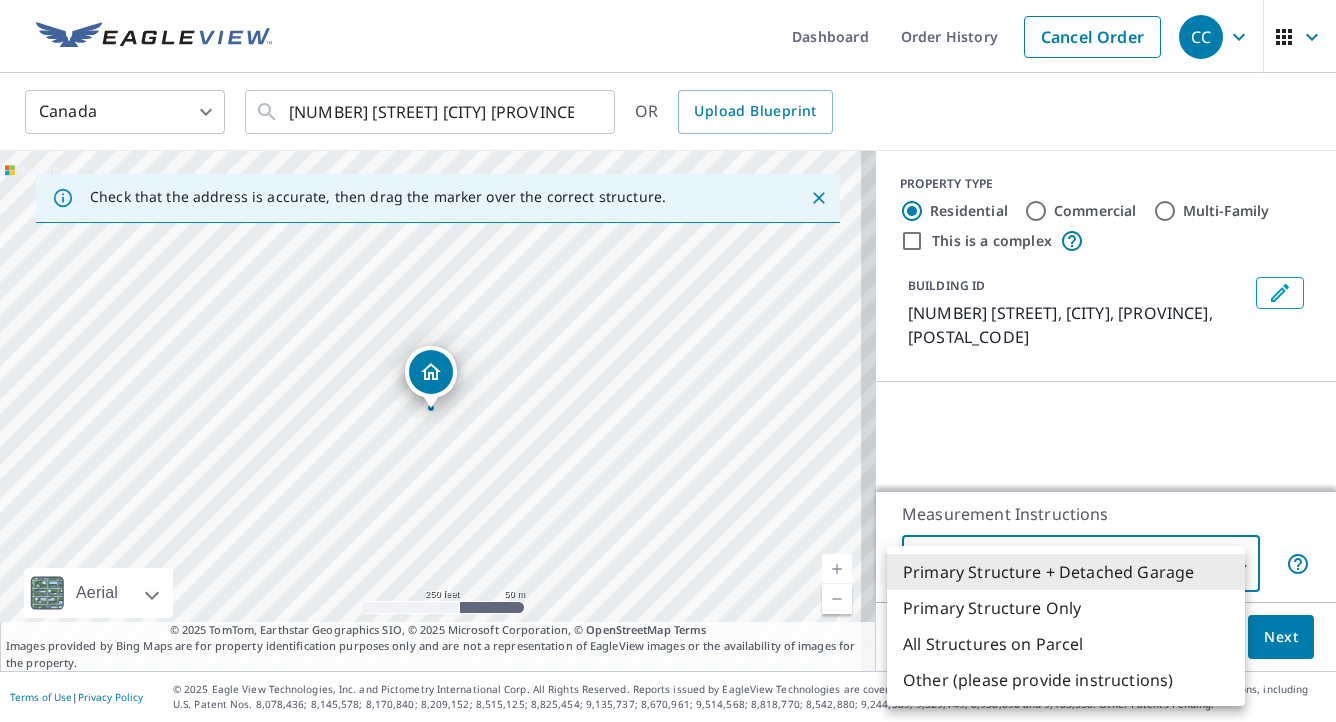 click on "All Structures on Parcel" at bounding box center [1066, 644] 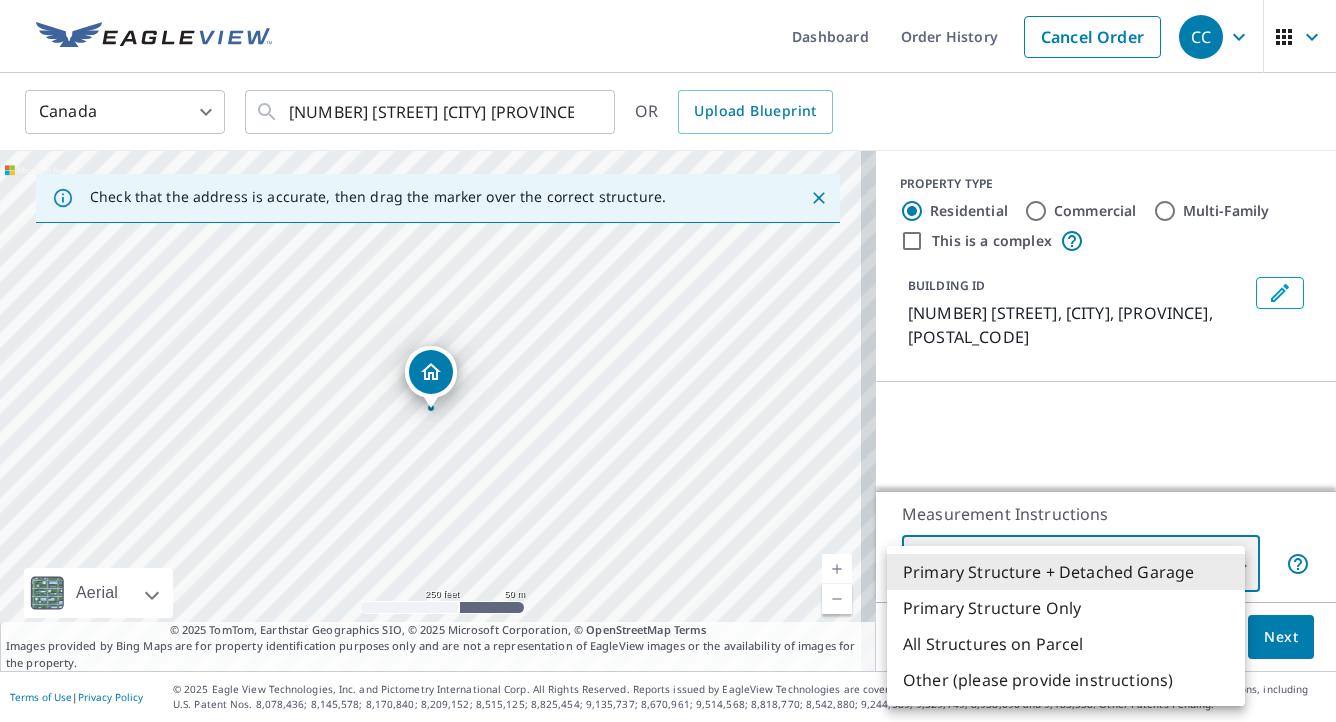 type on "3" 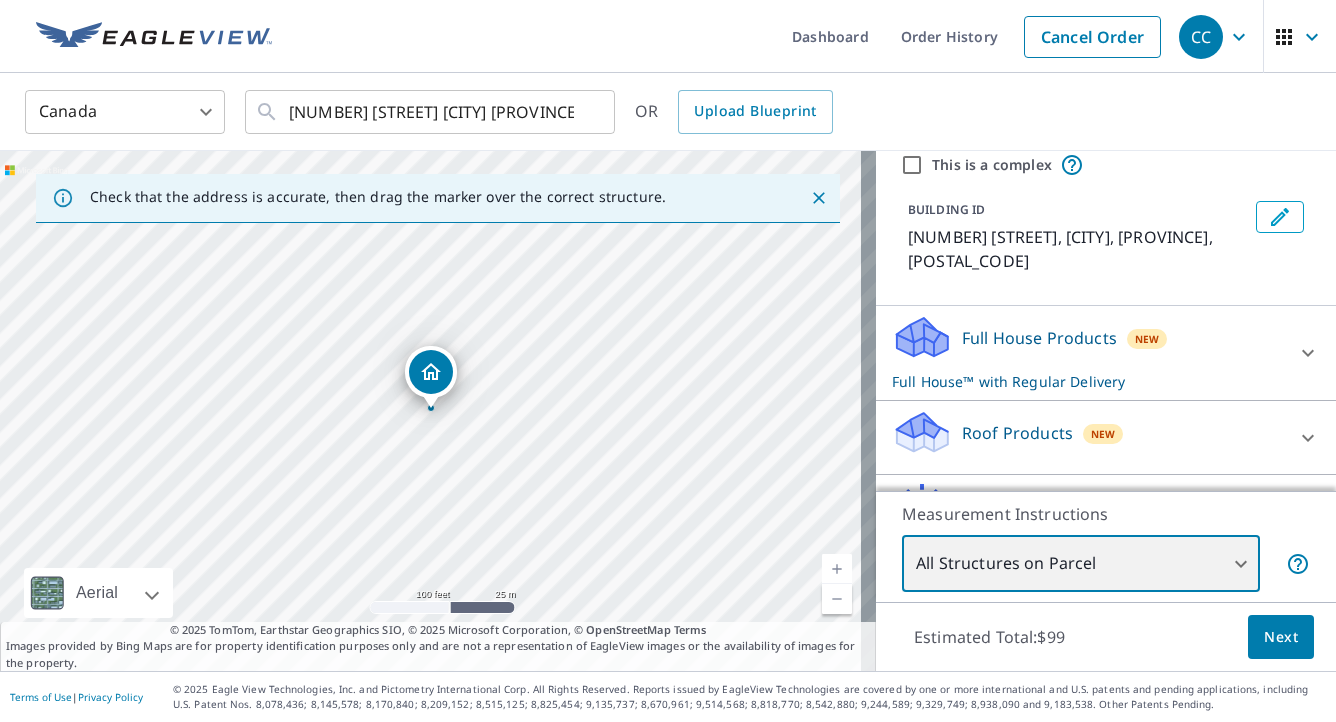 scroll, scrollTop: 182, scrollLeft: 0, axis: vertical 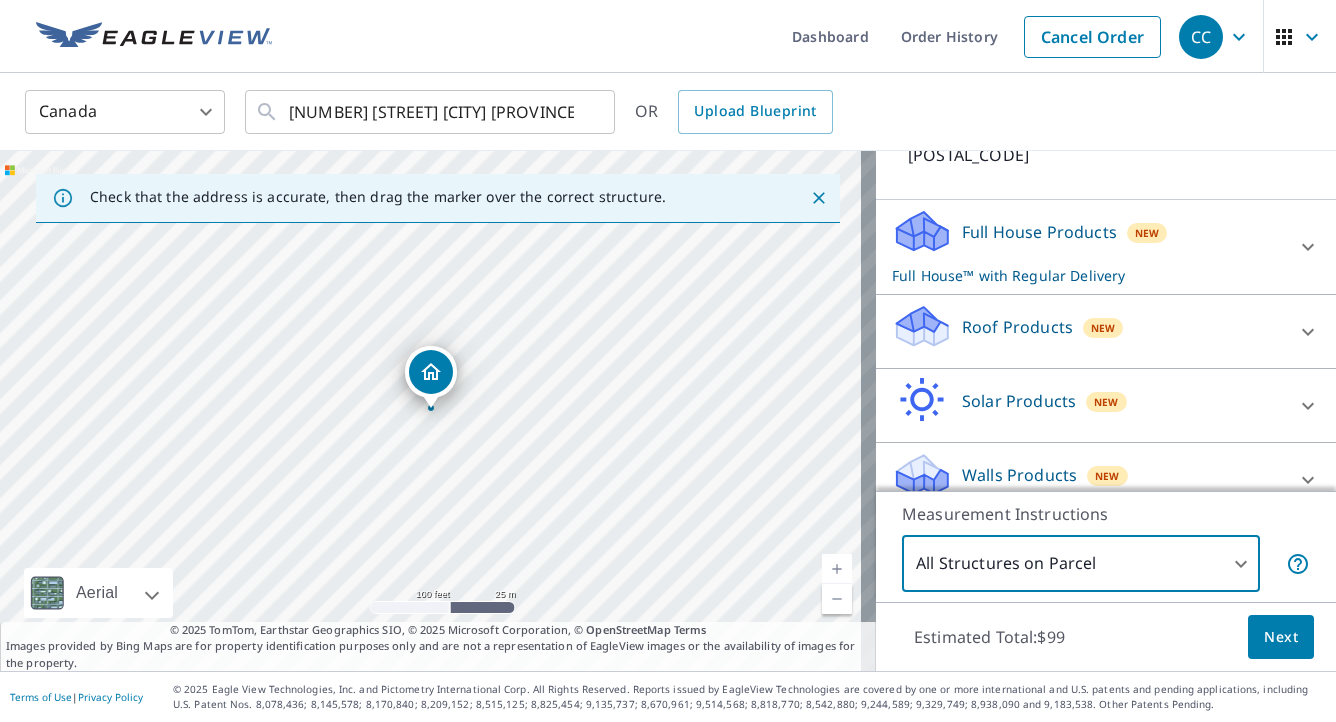 click on "Roof Products" at bounding box center (1017, 327) 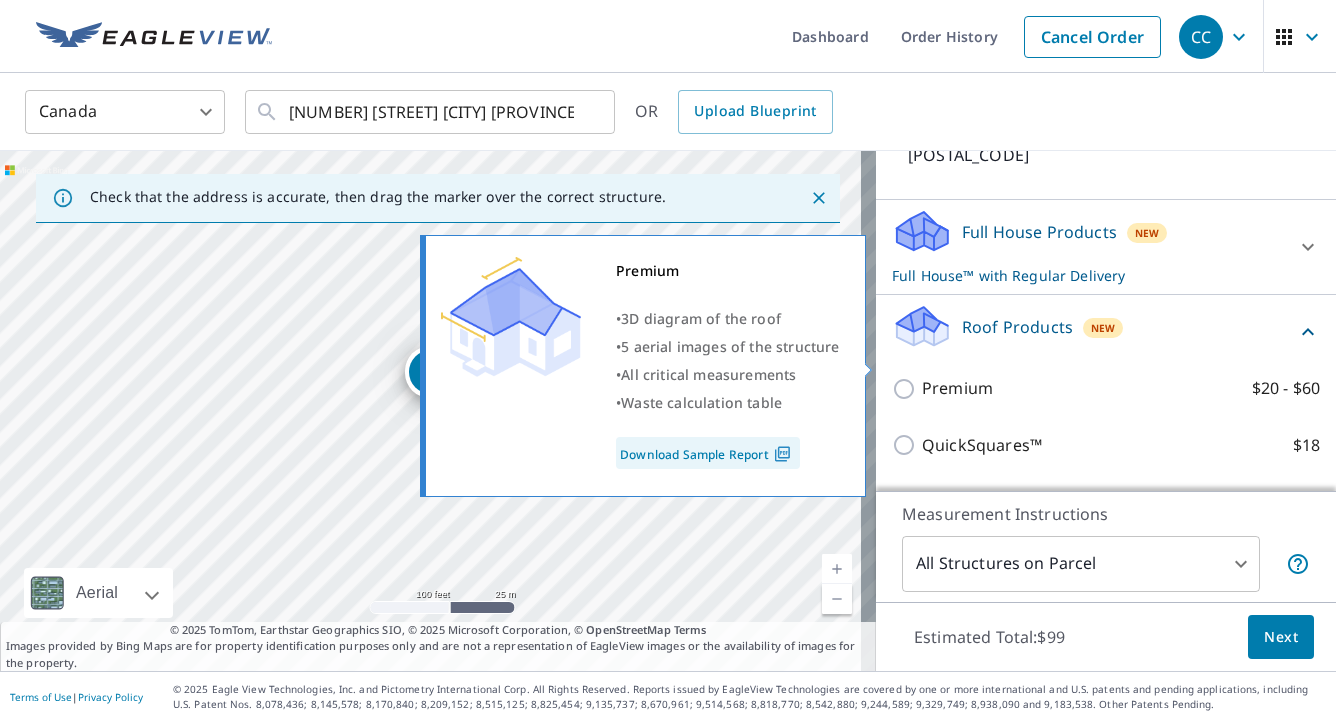 click on "Premium" at bounding box center (957, 388) 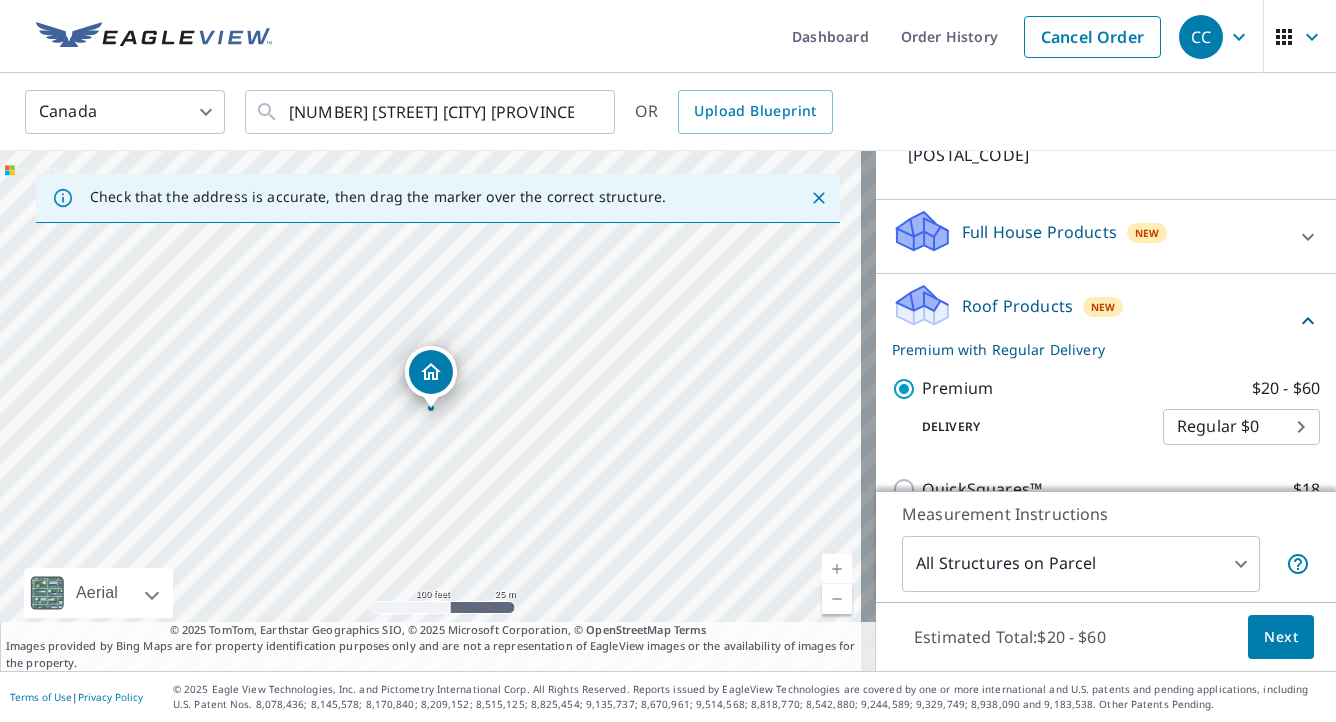 click on "Next" at bounding box center (1281, 637) 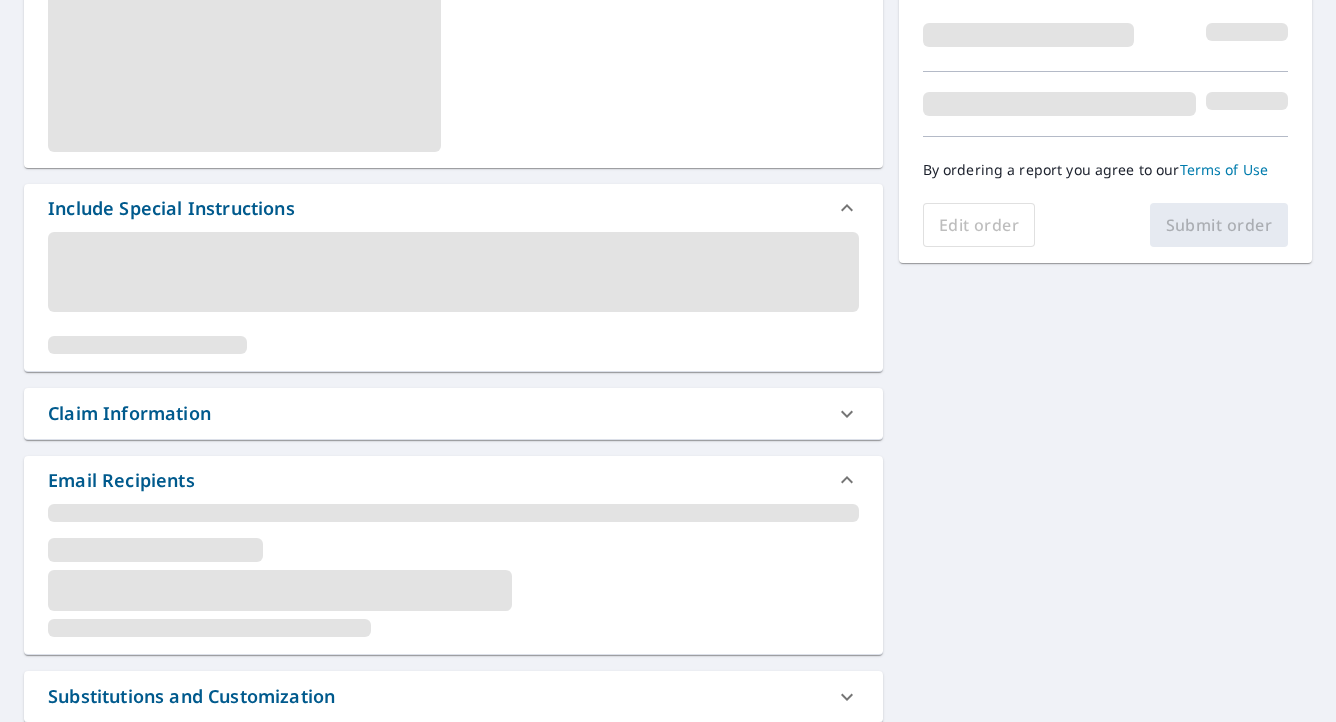 scroll, scrollTop: 500, scrollLeft: 0, axis: vertical 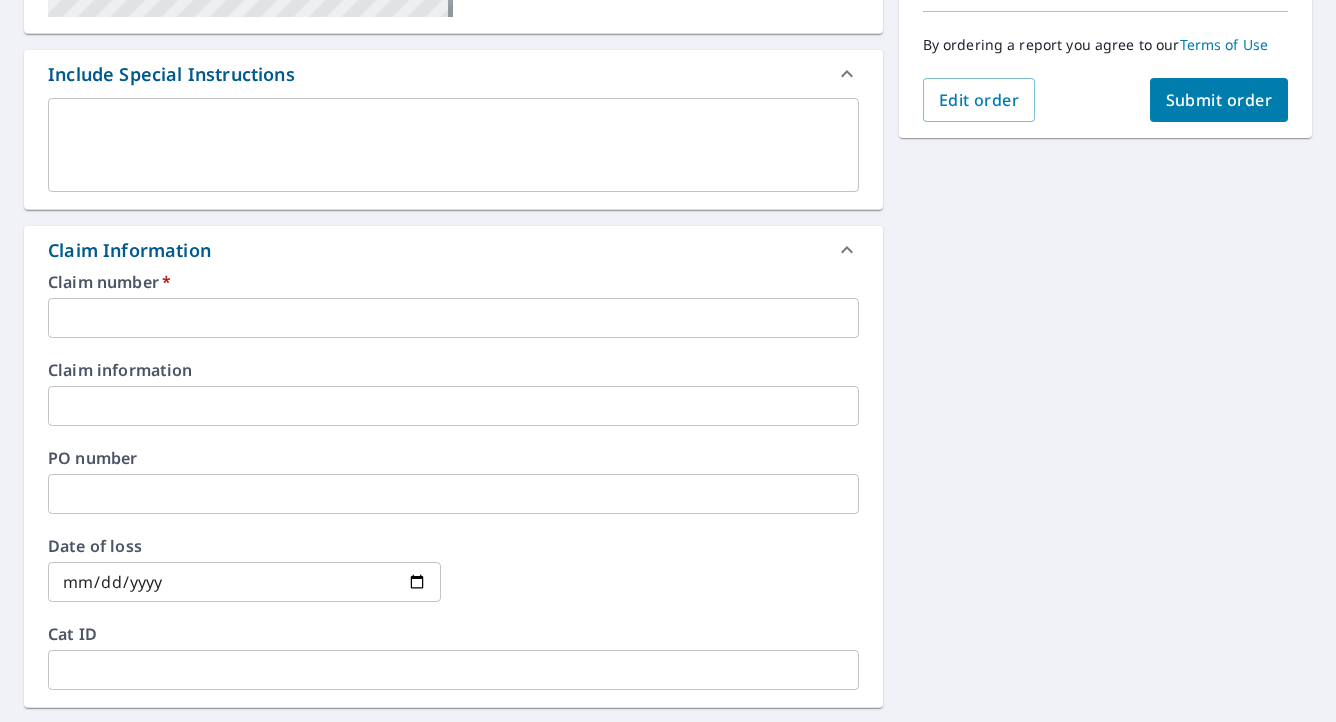 click at bounding box center (453, 318) 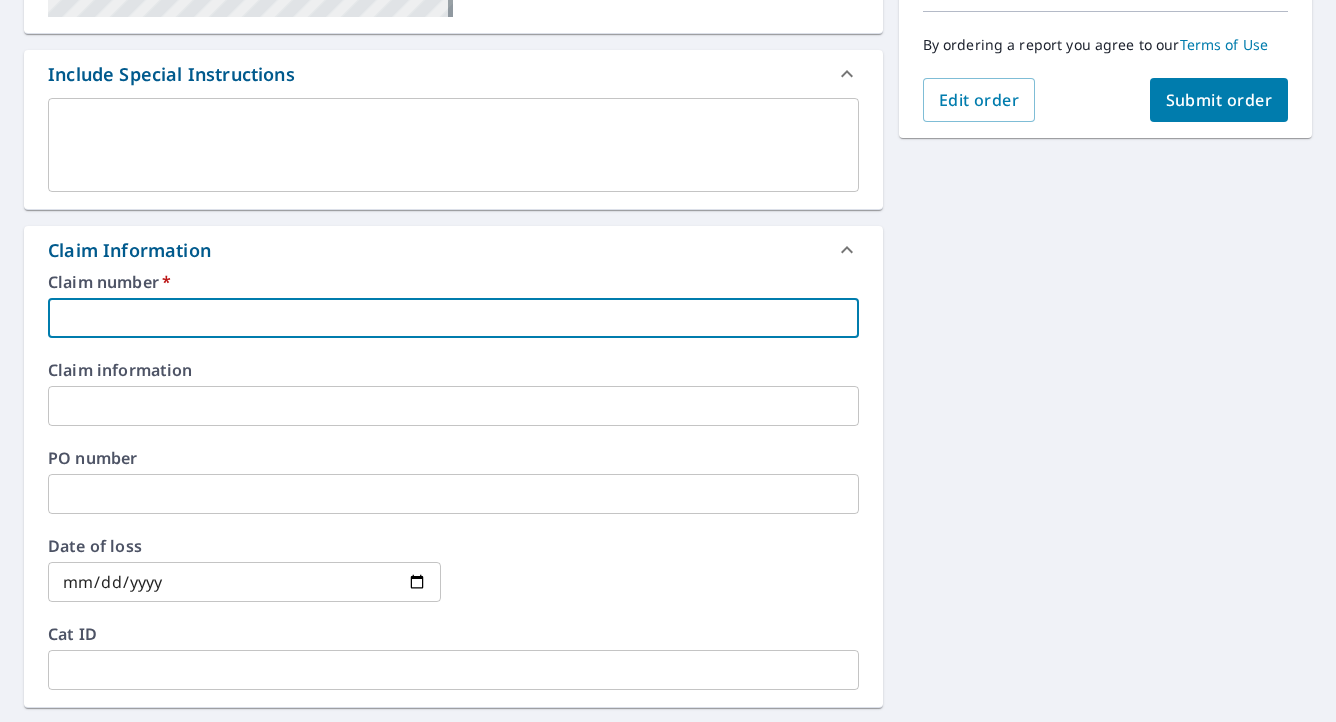 type on "M" 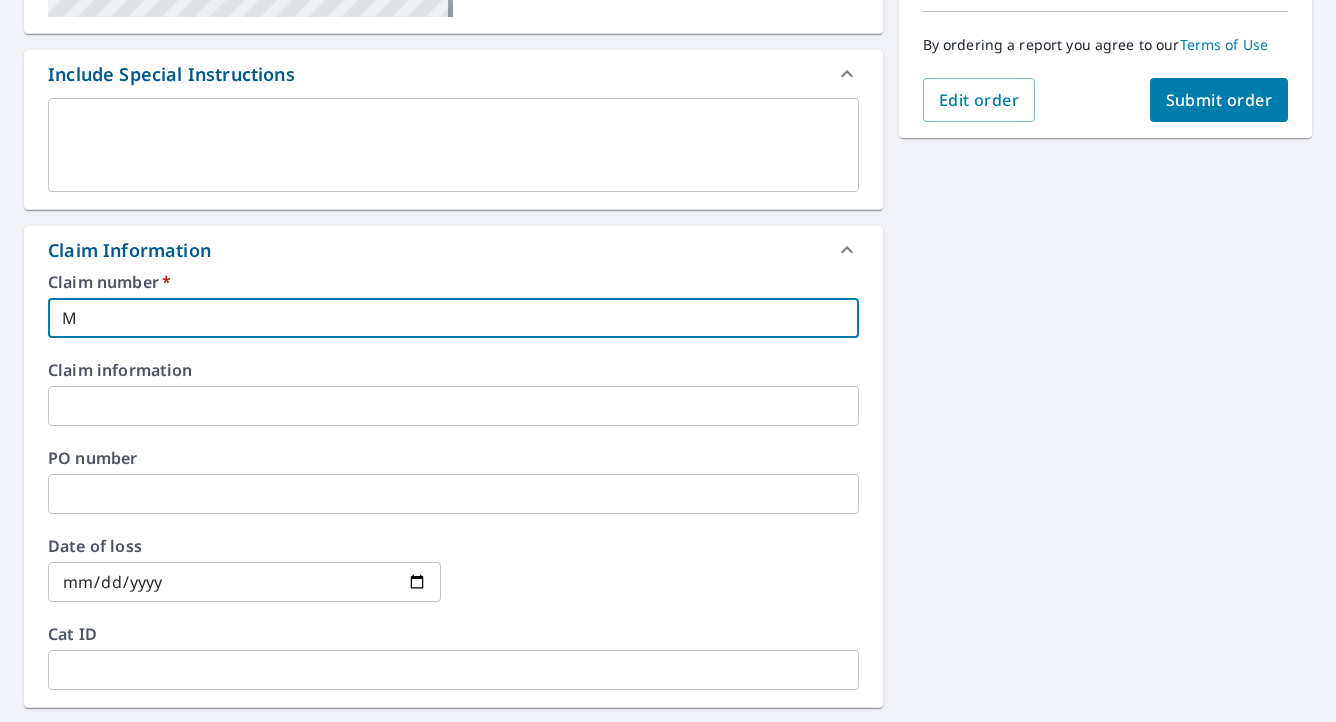 type on "Mo" 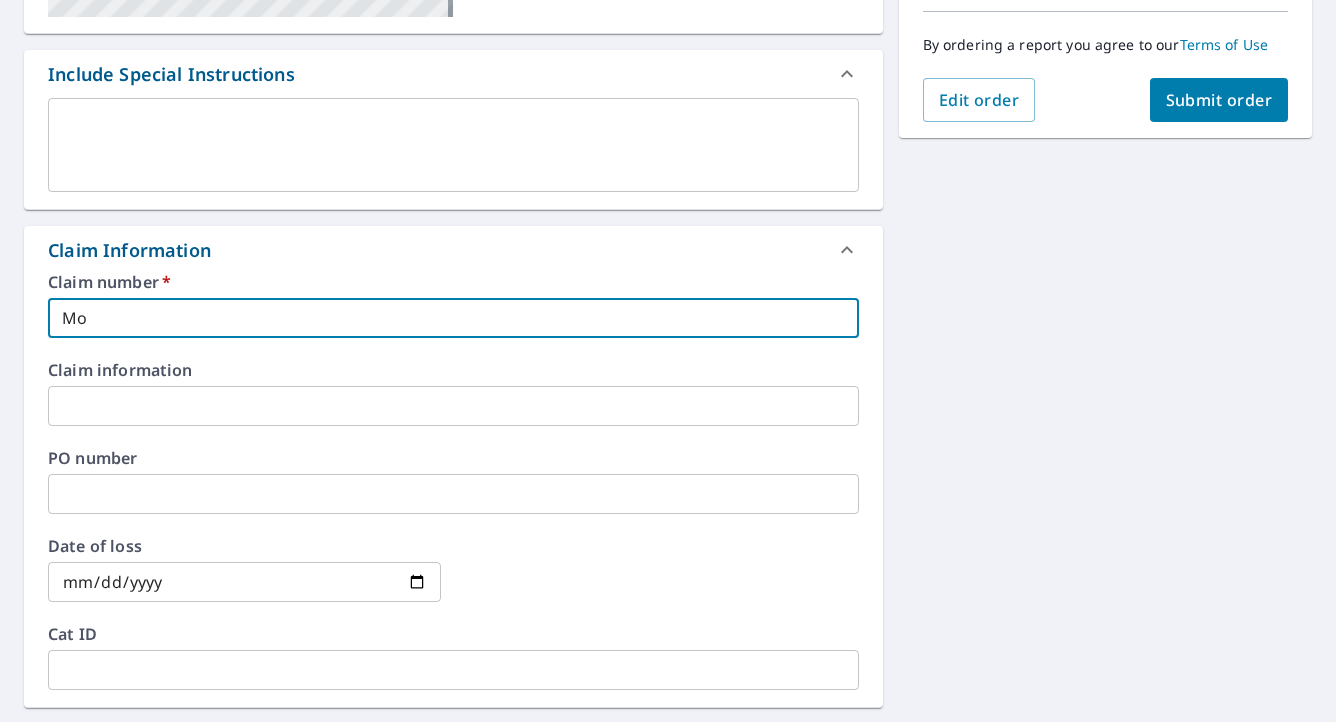 type on "Mou" 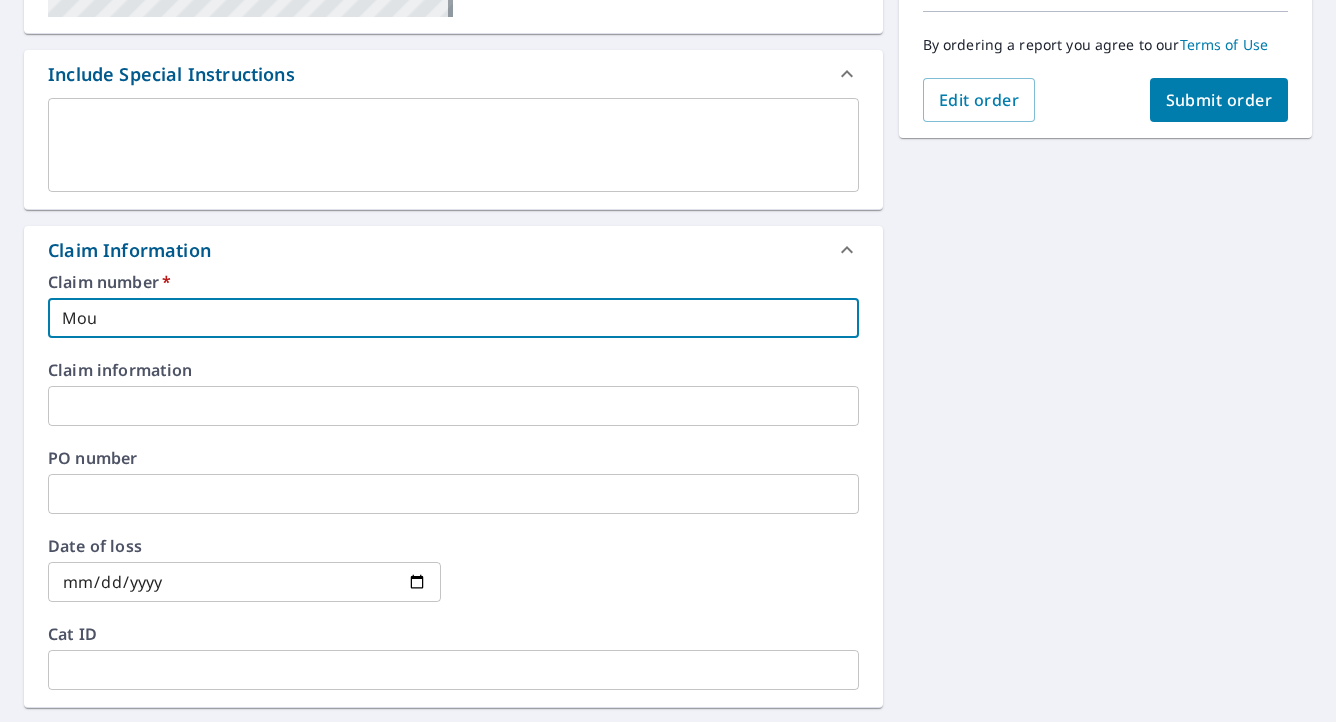 type on "Moun" 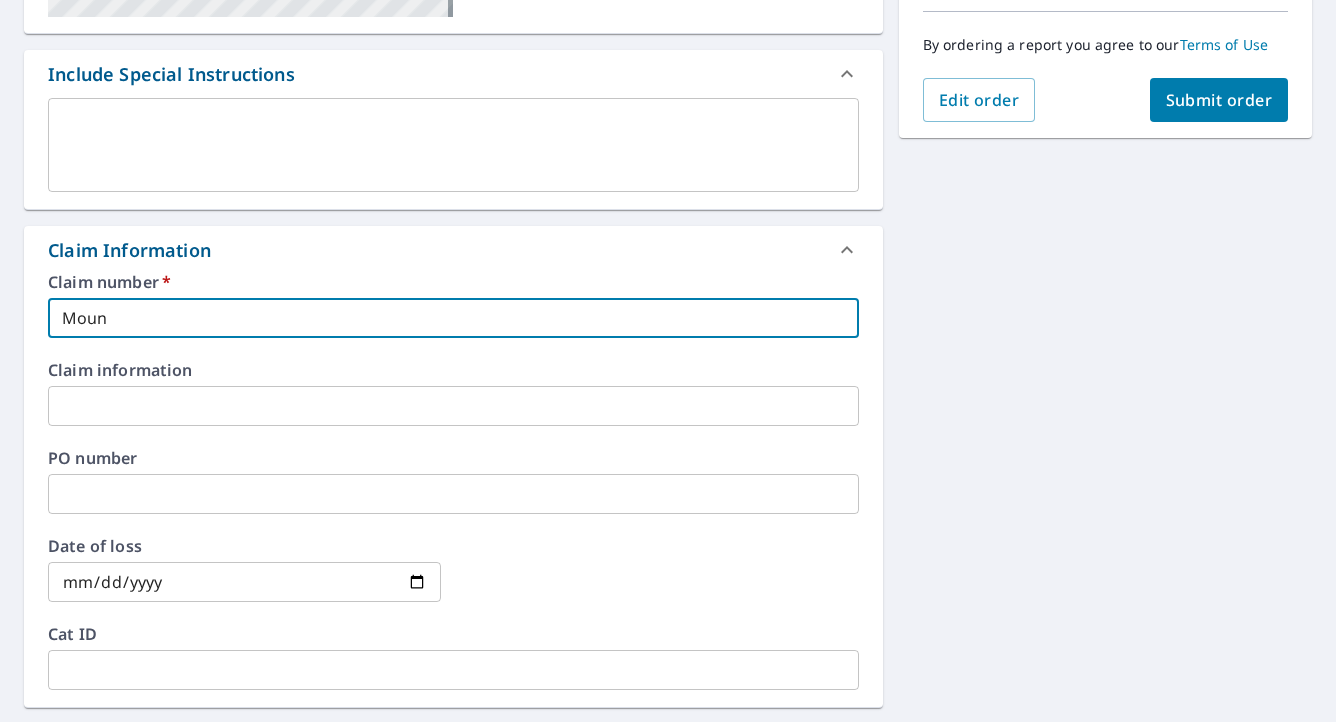 type on "Mount" 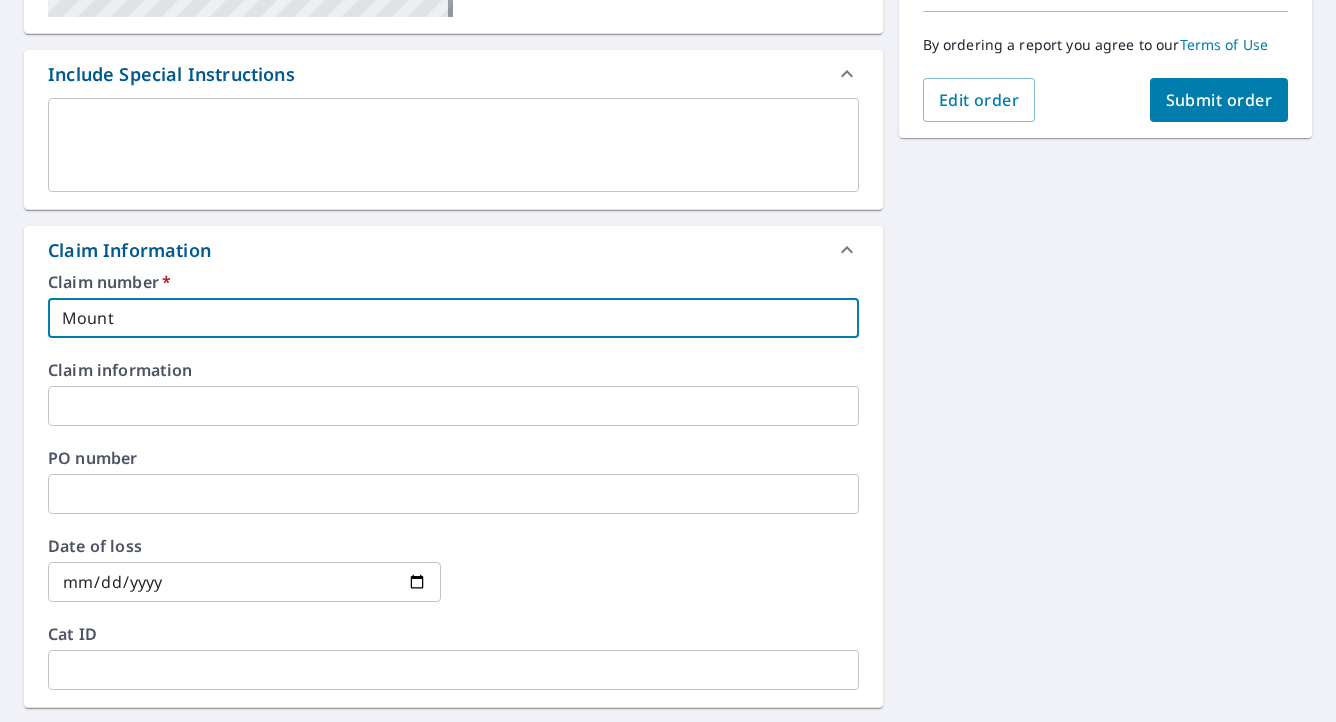 type on "Mounta" 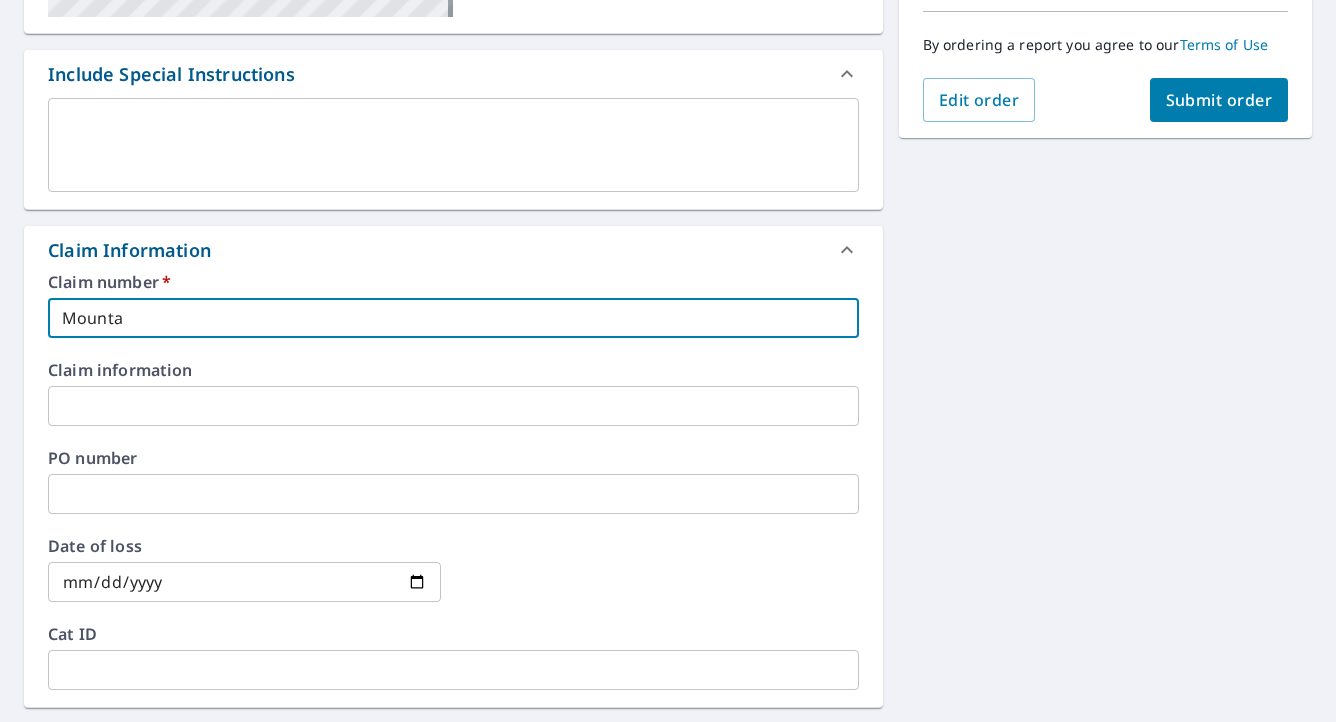 type on "Mountai" 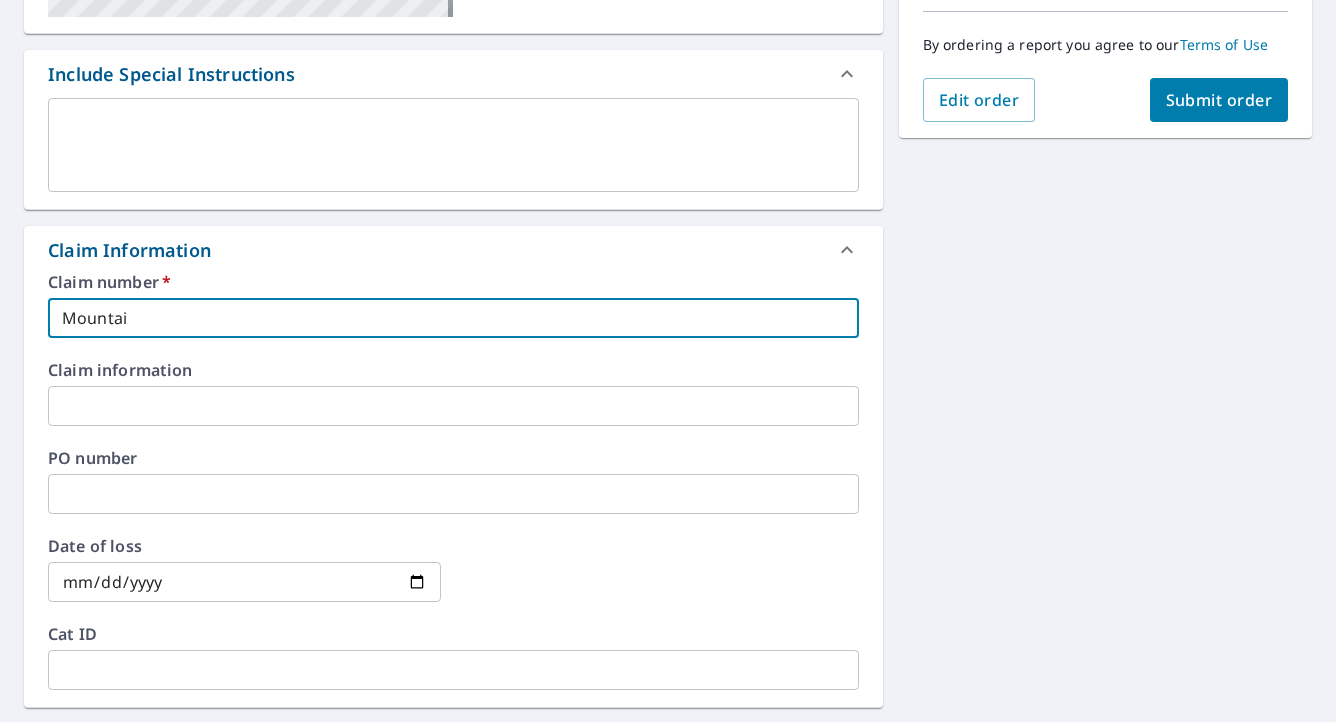 type on "Mountain" 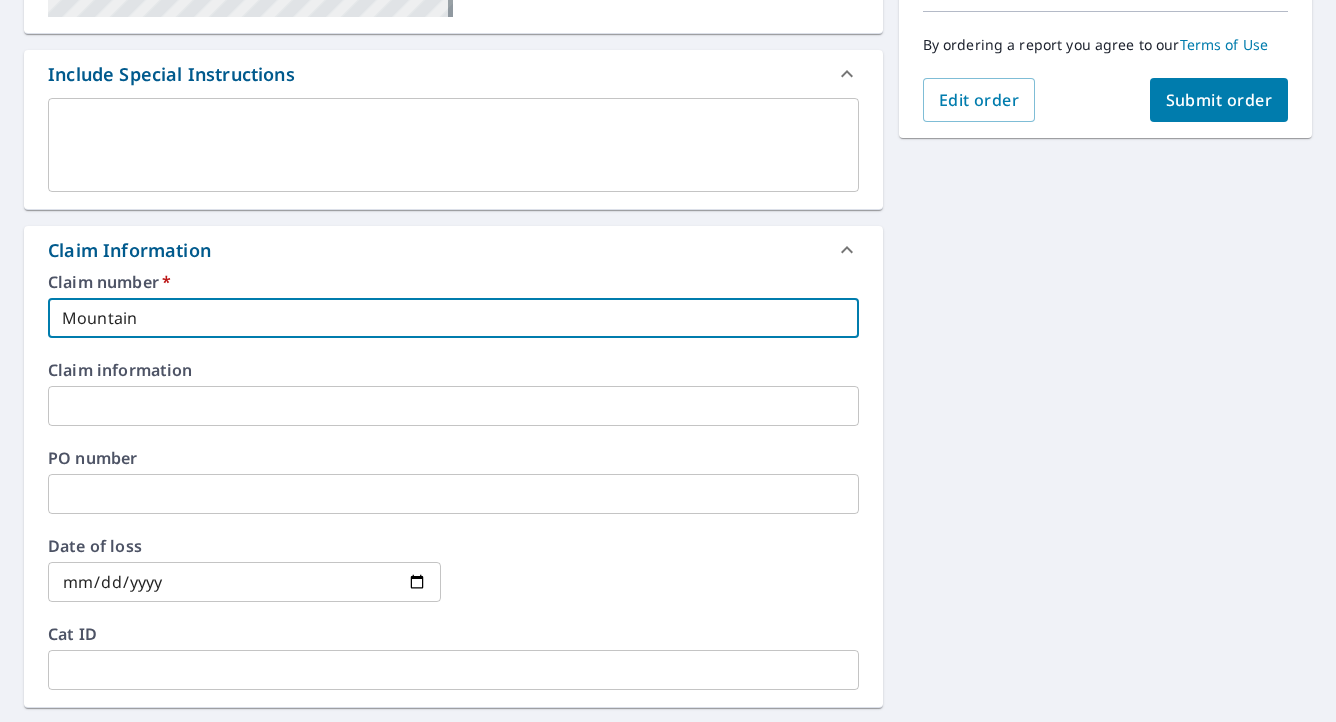 type on "Mountain" 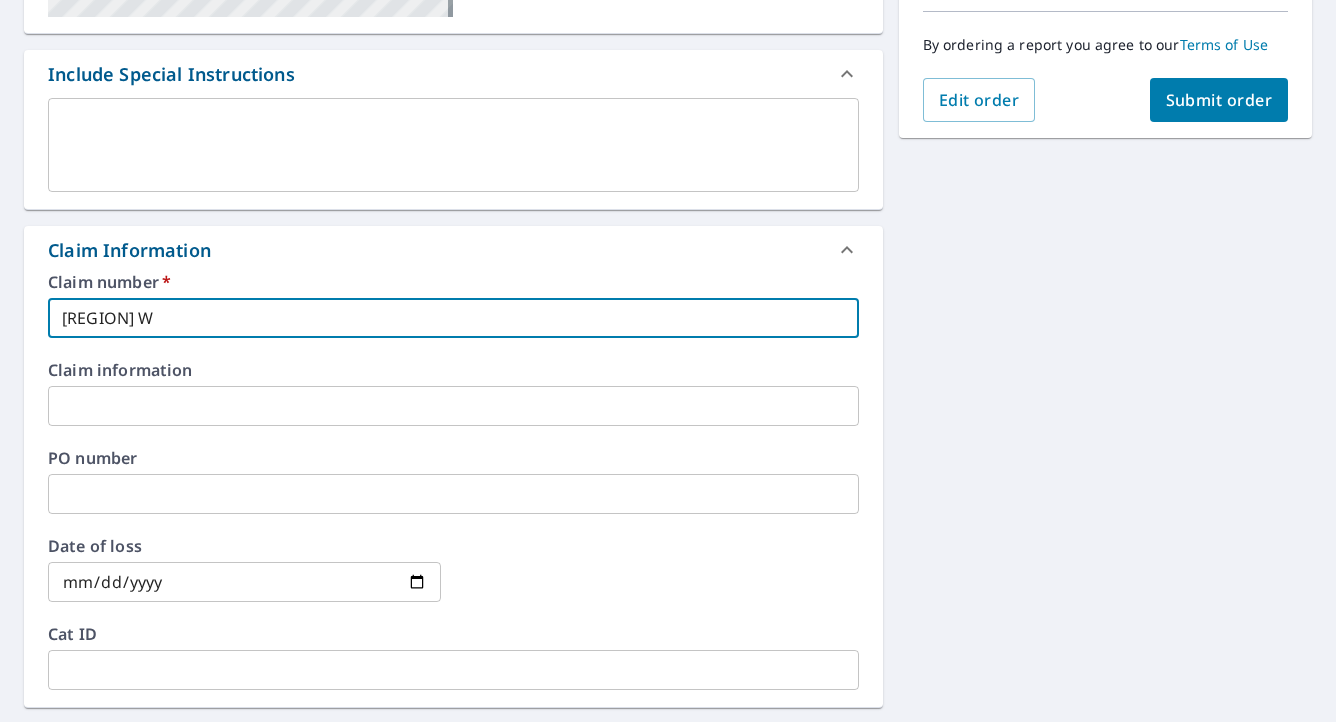 checkbox on "true" 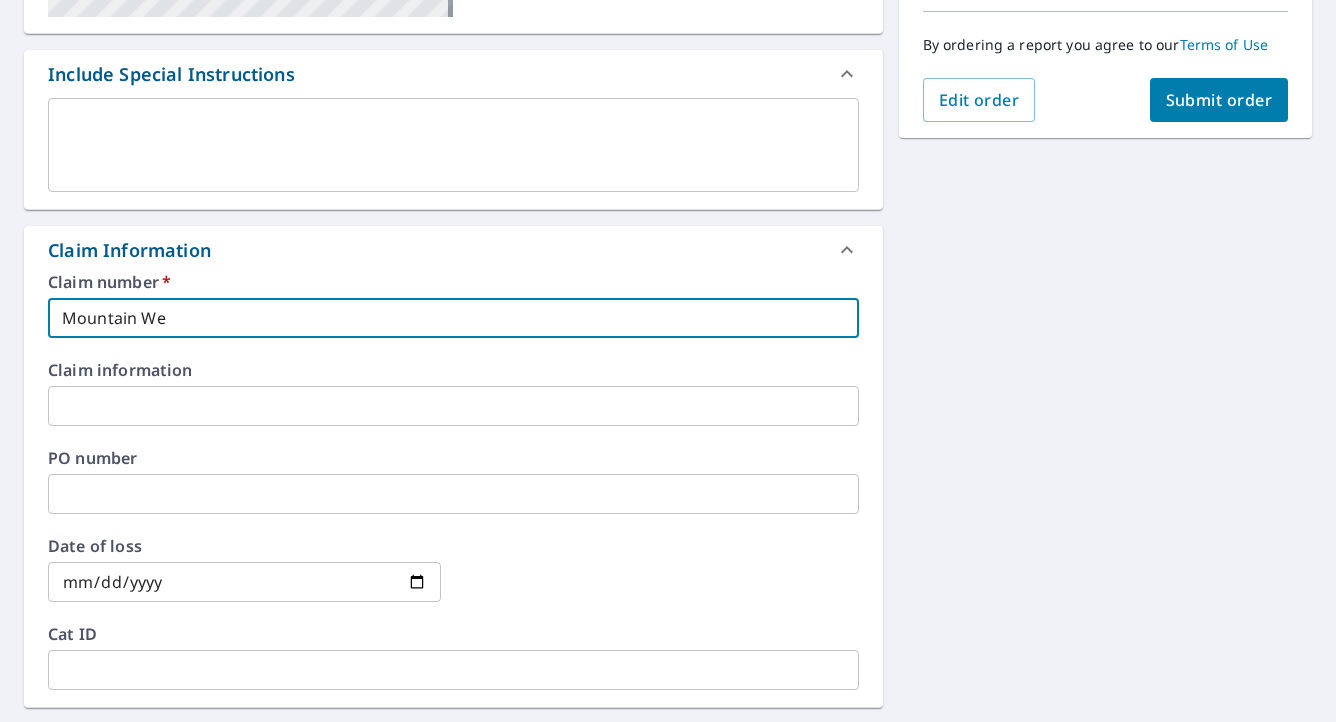 type on "[REGION]" 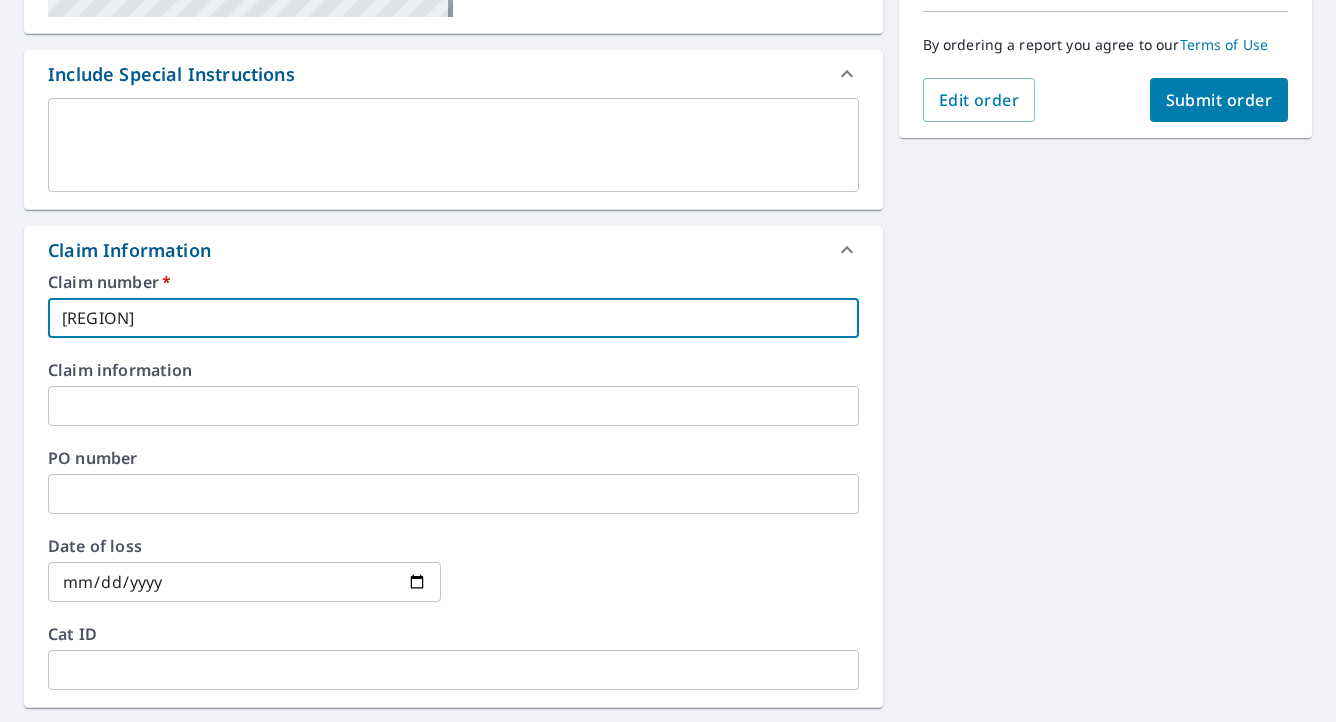 type on "[REGION]" 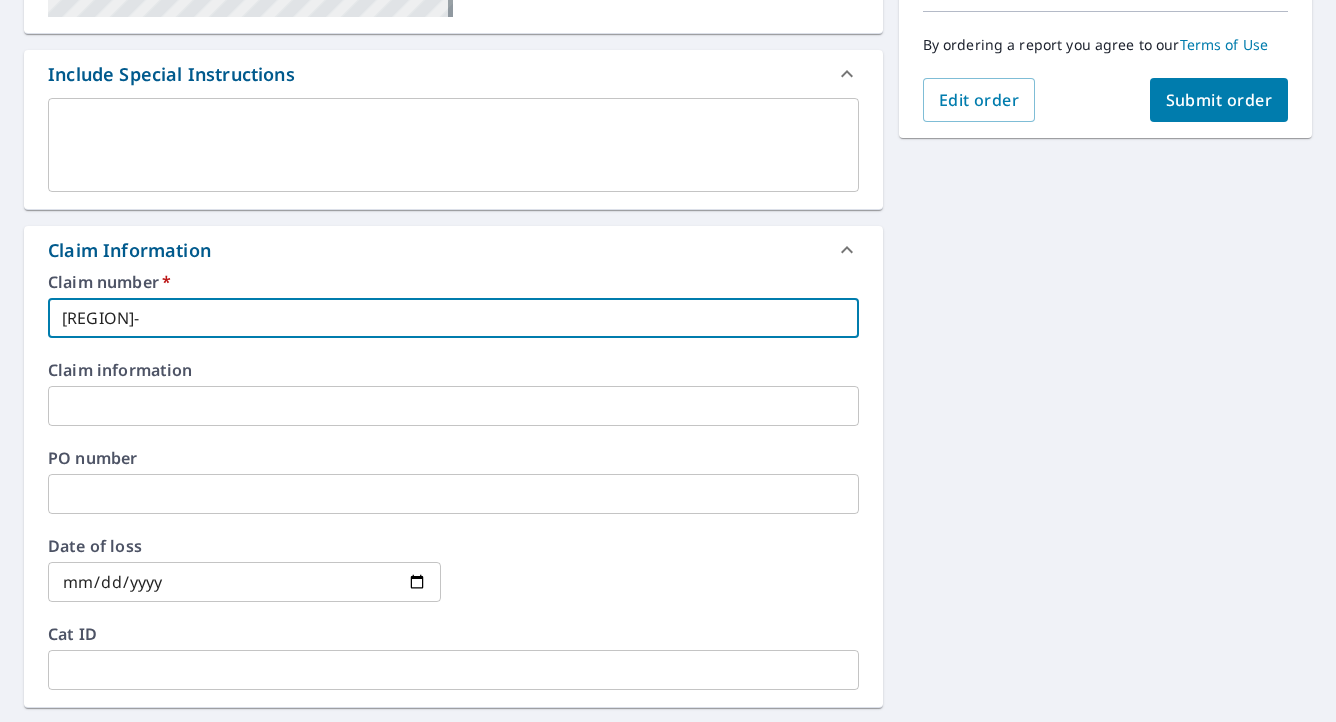 type on "[REGION]-" 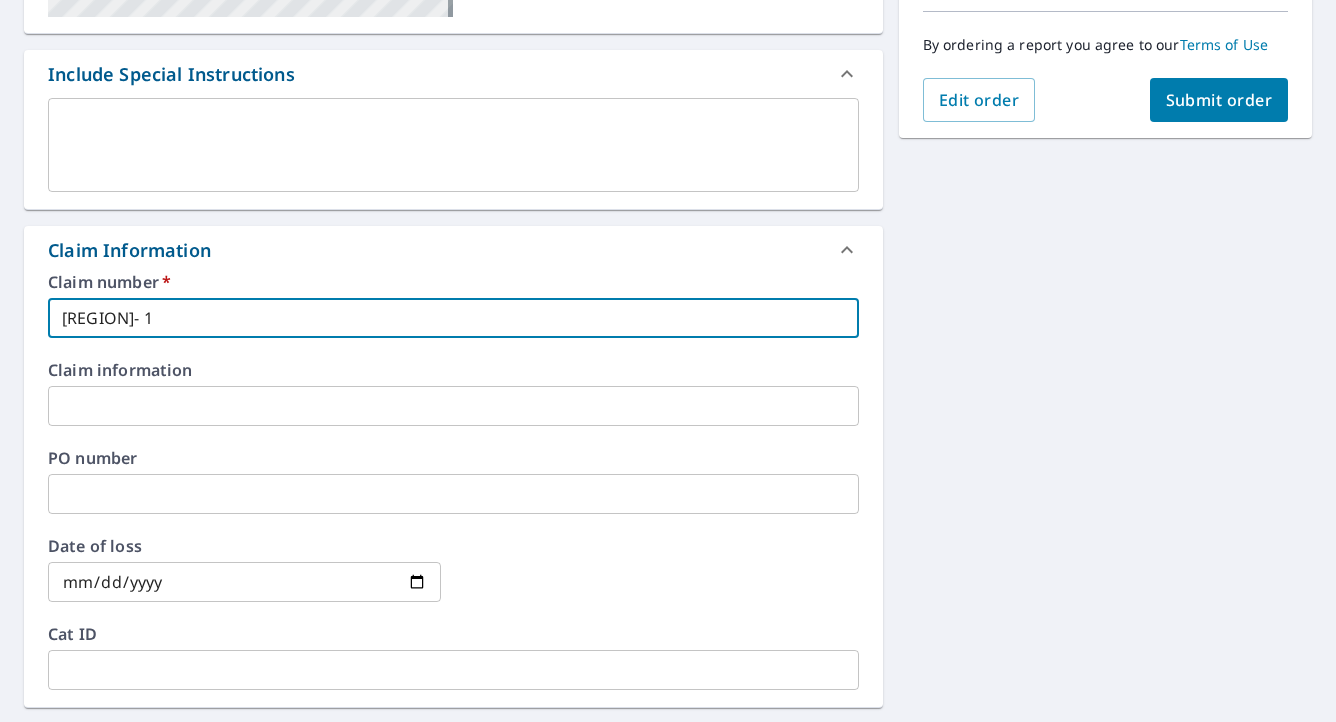 type on "[REGION]- 10" 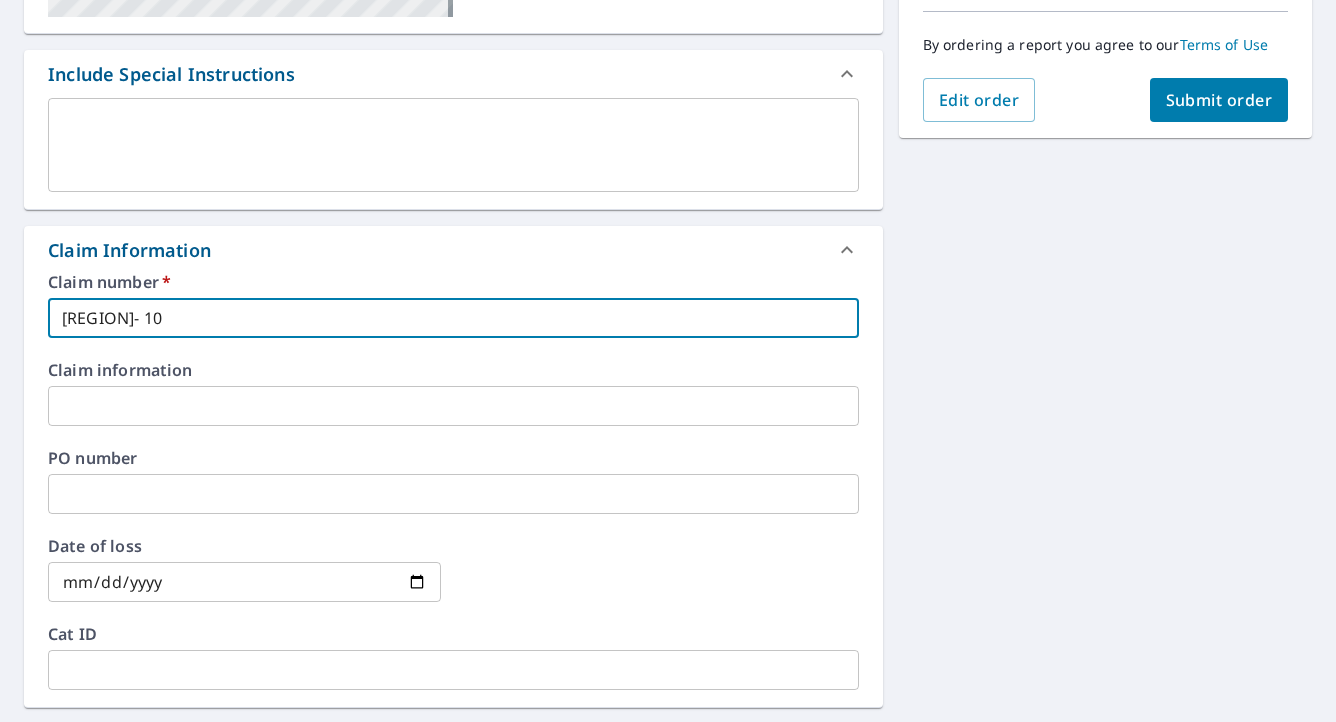 type on "[REGION]- 103" 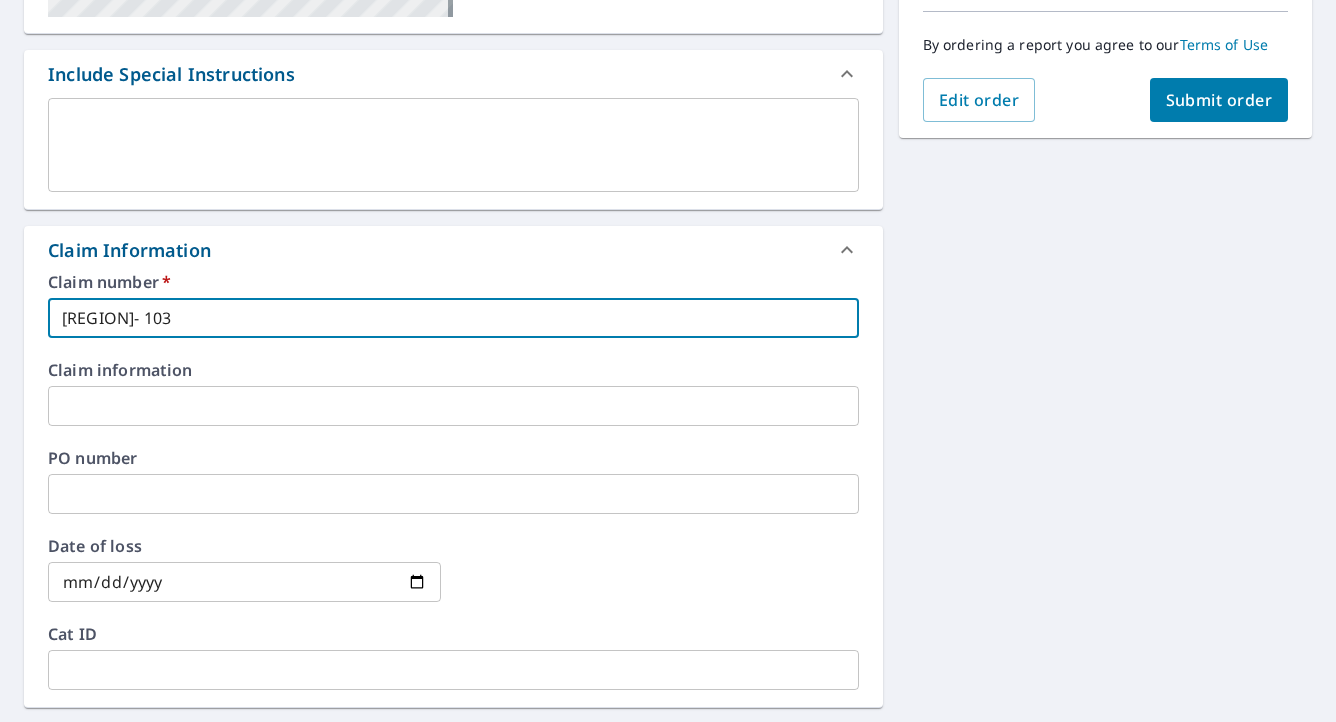 type on "[CITY]- [NUMBER]" 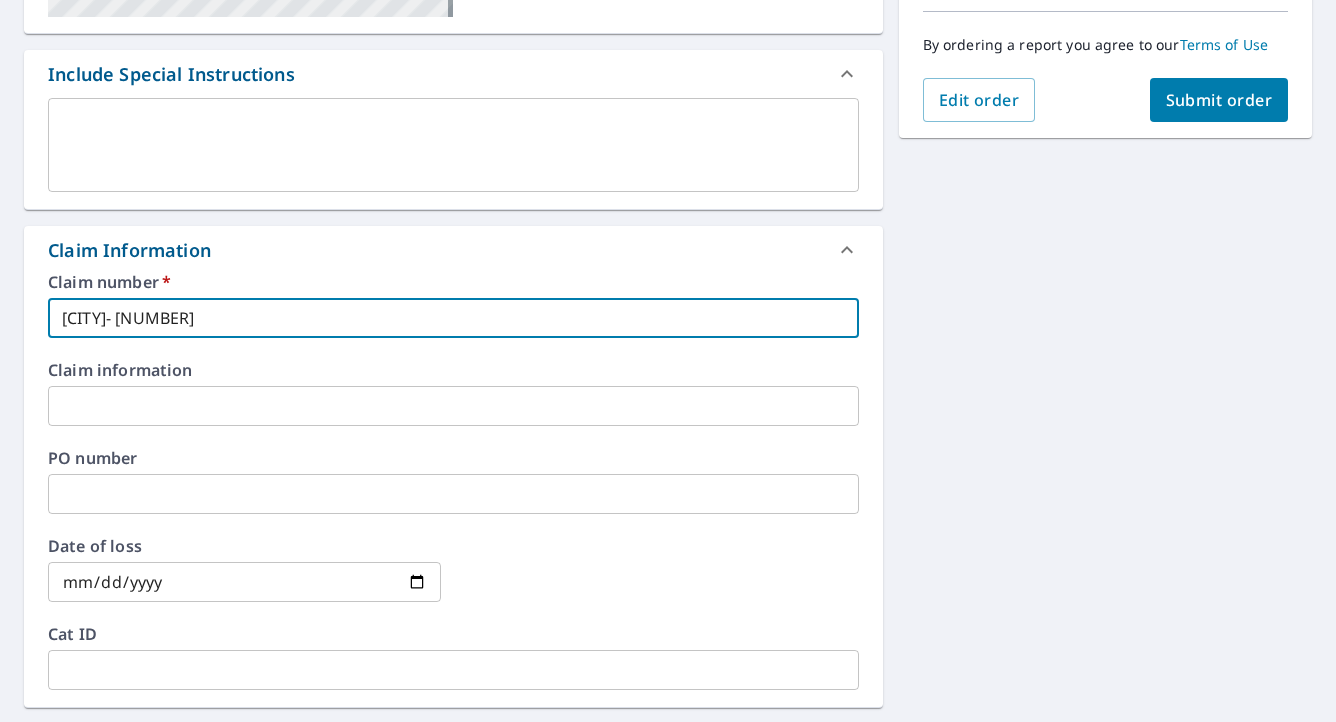 type on "[REGION]- 10364" 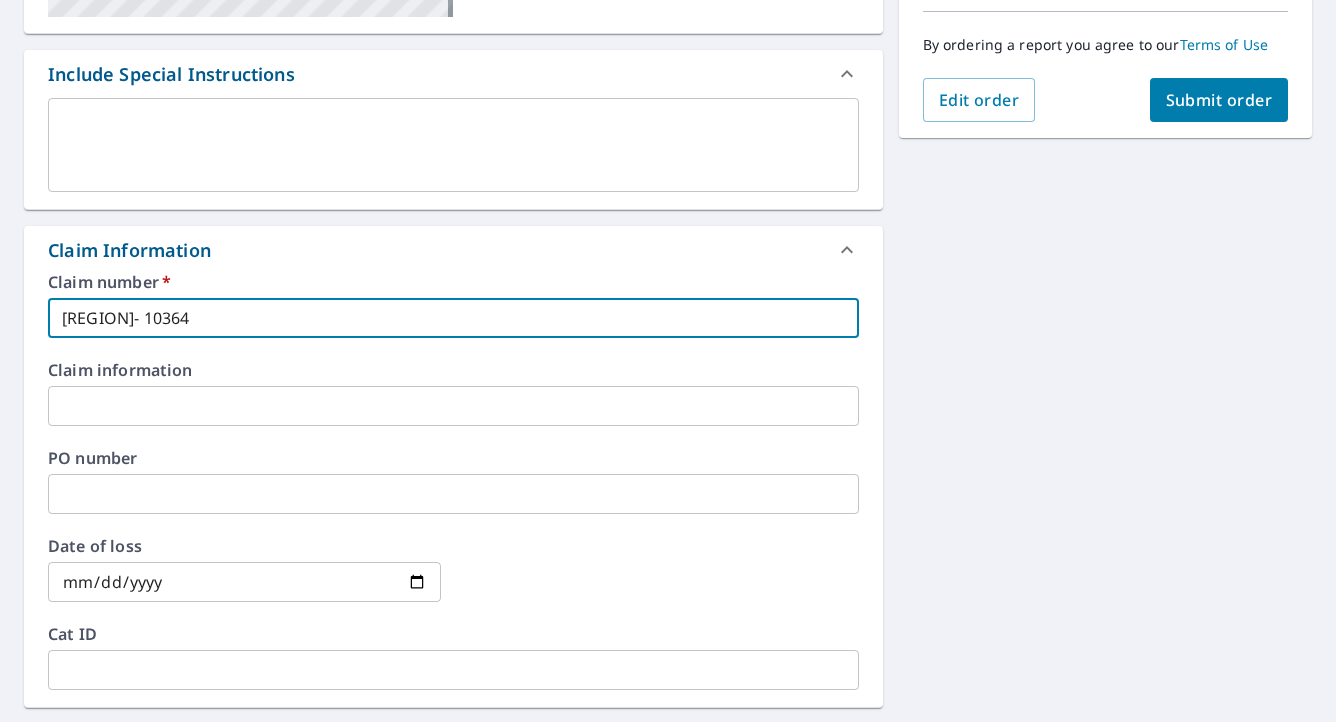 type on "[REGION]- 10364" 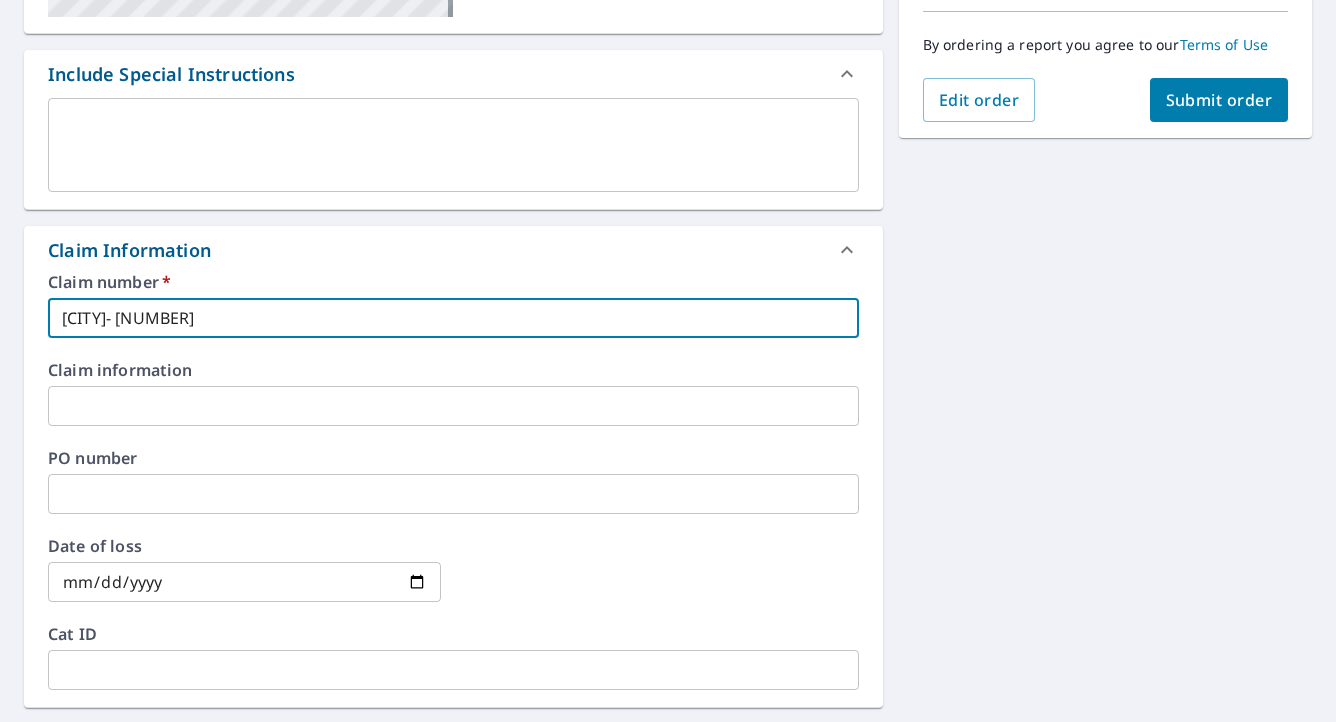 type on "[REGION]- 103" 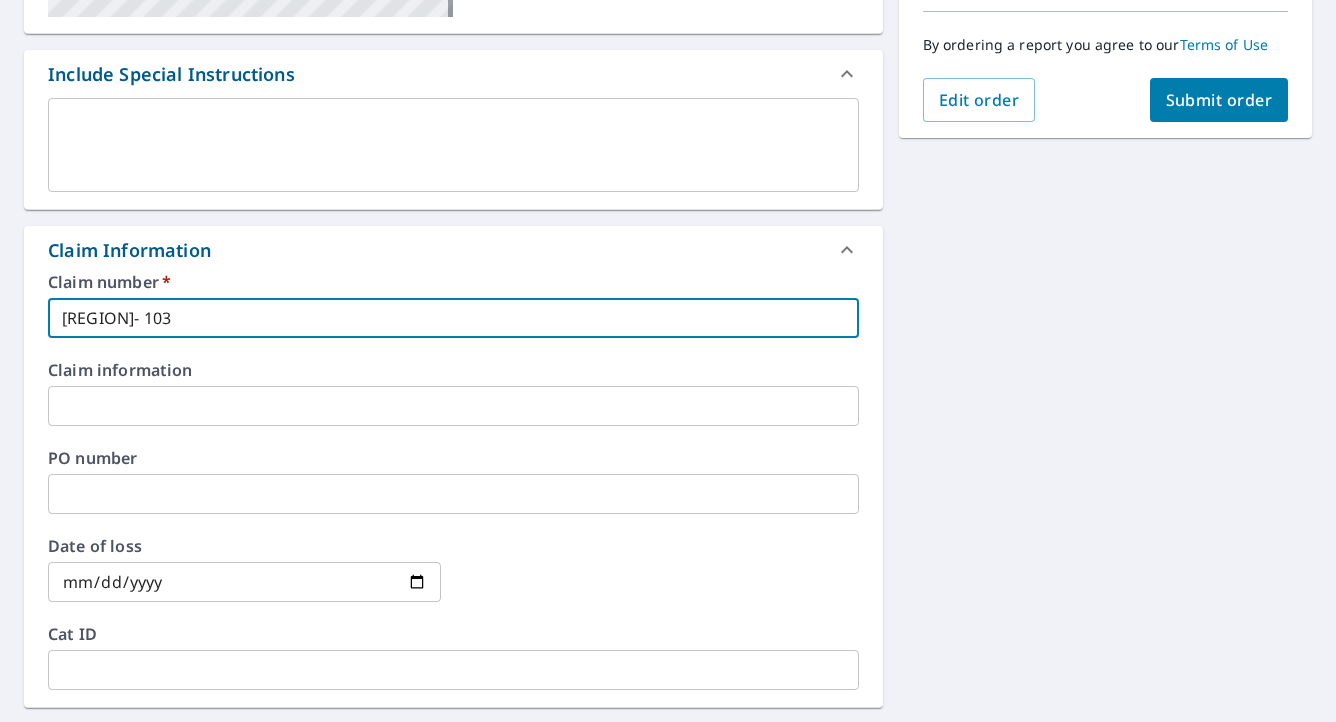 type on "[REGION]- 10" 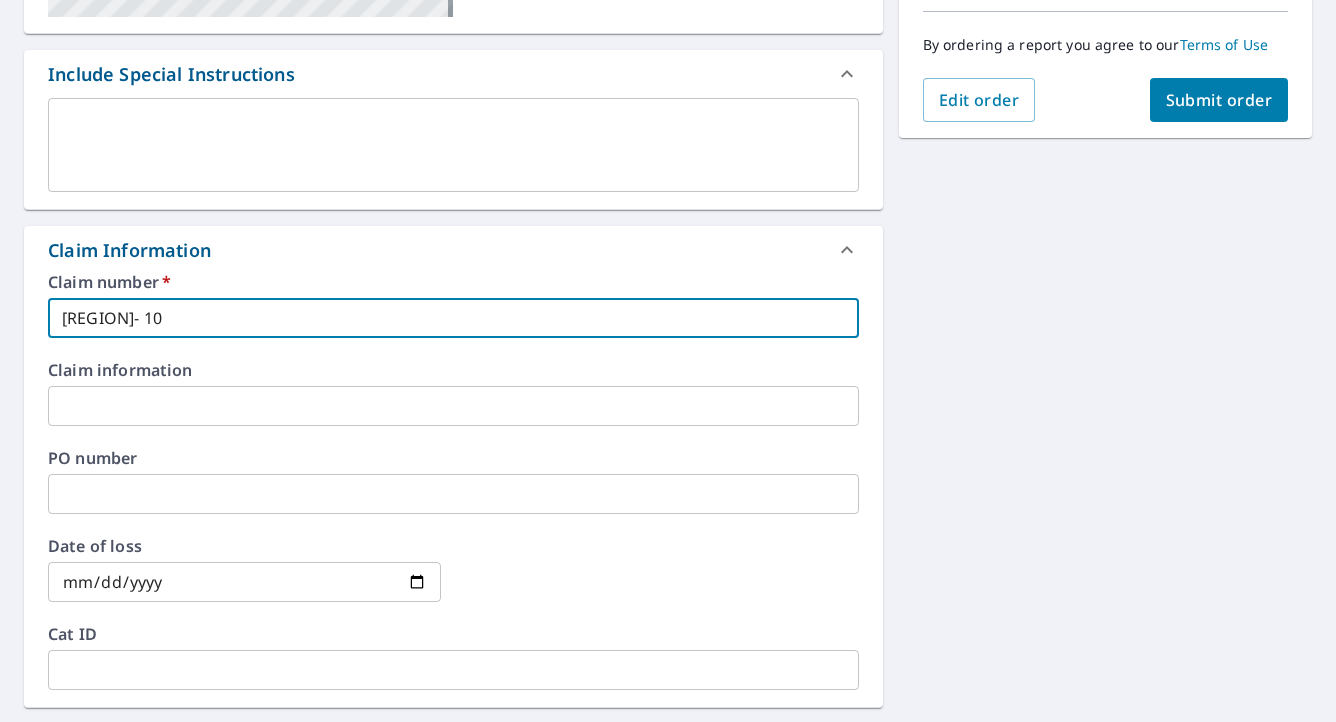 type on "[REGION]- 106" 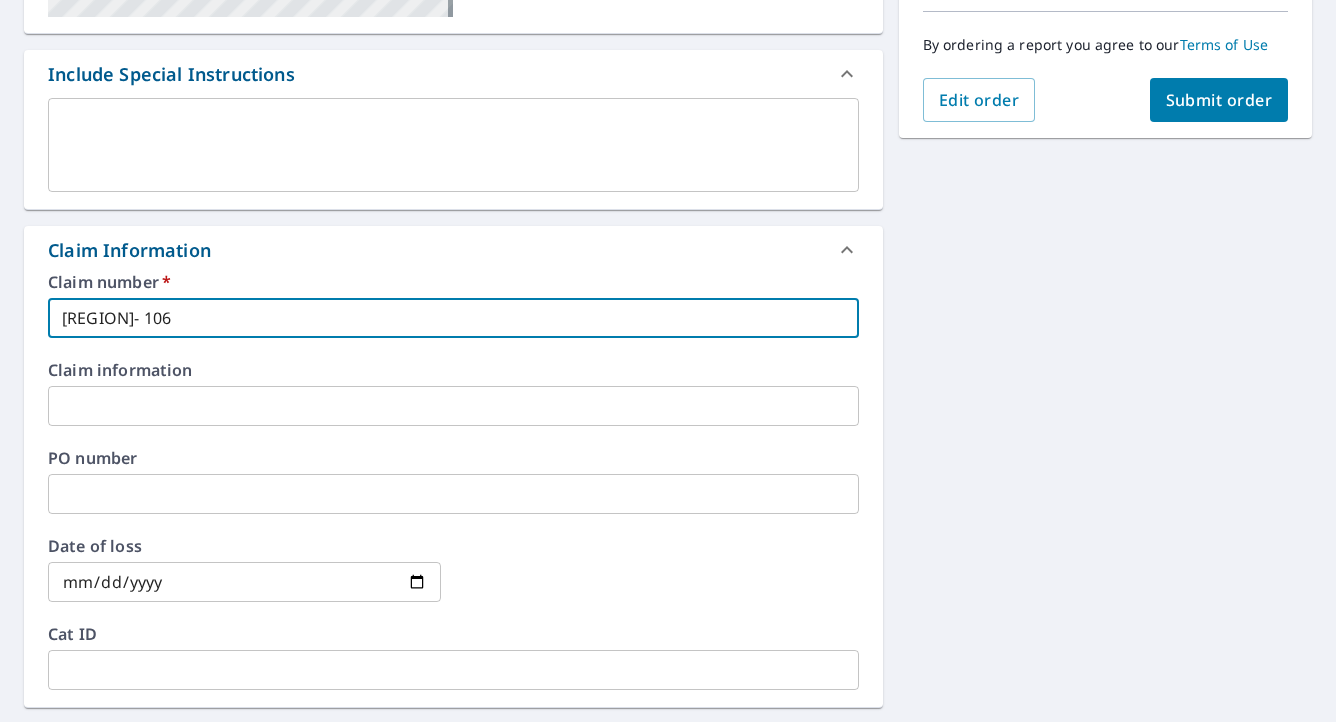 type on "[REGION]- 1063" 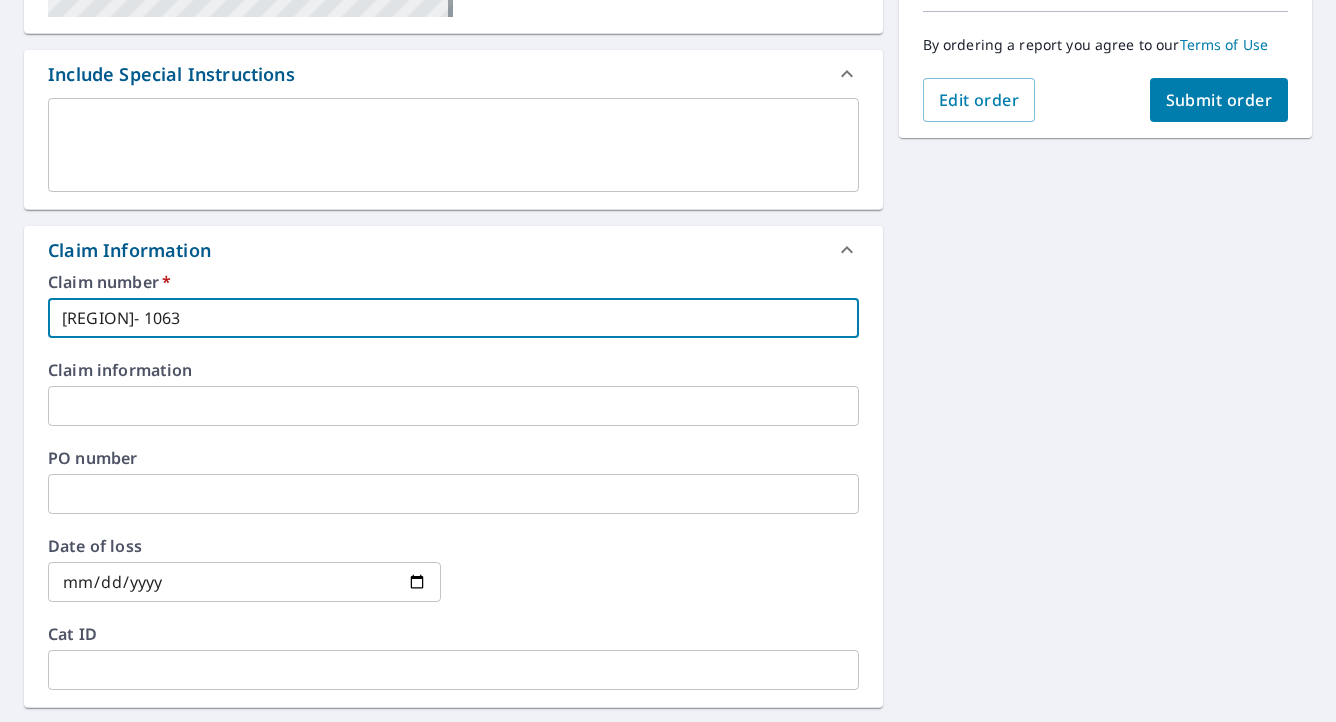 type on "[CITY]- [NUMBER]" 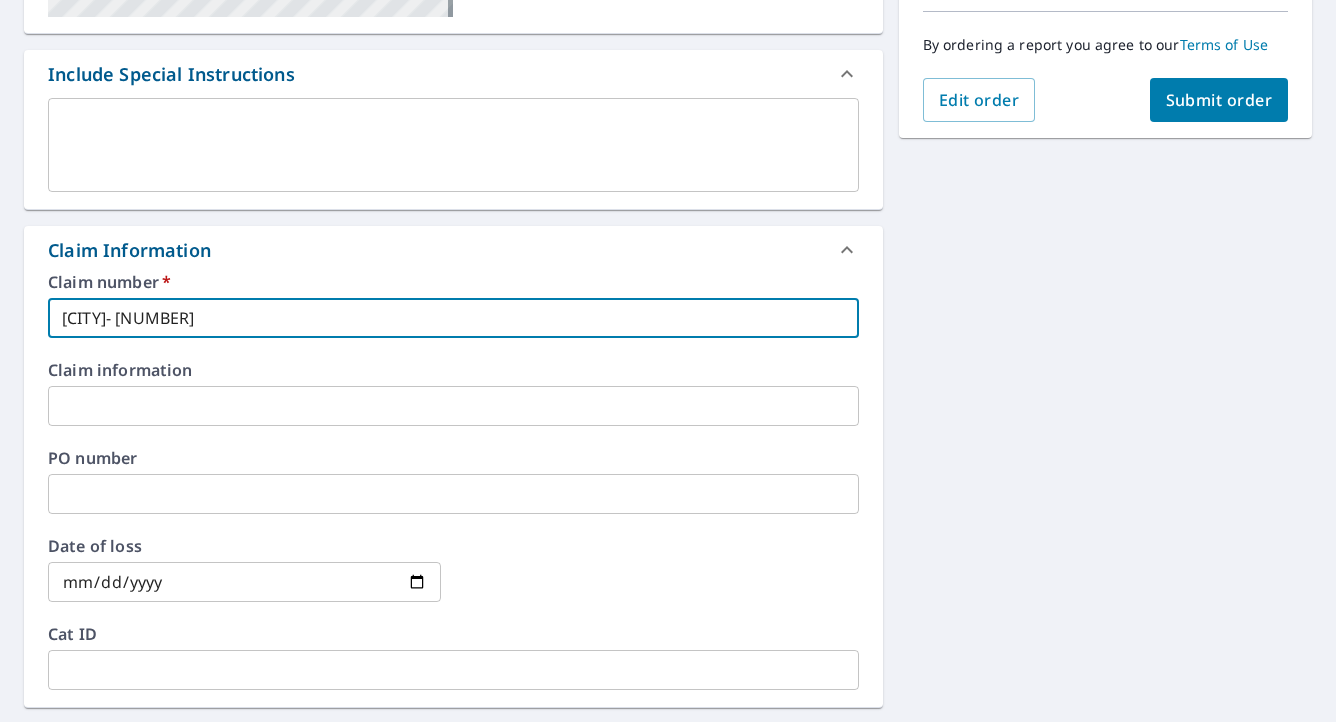 type on "[CITY]- [NUMBER]" 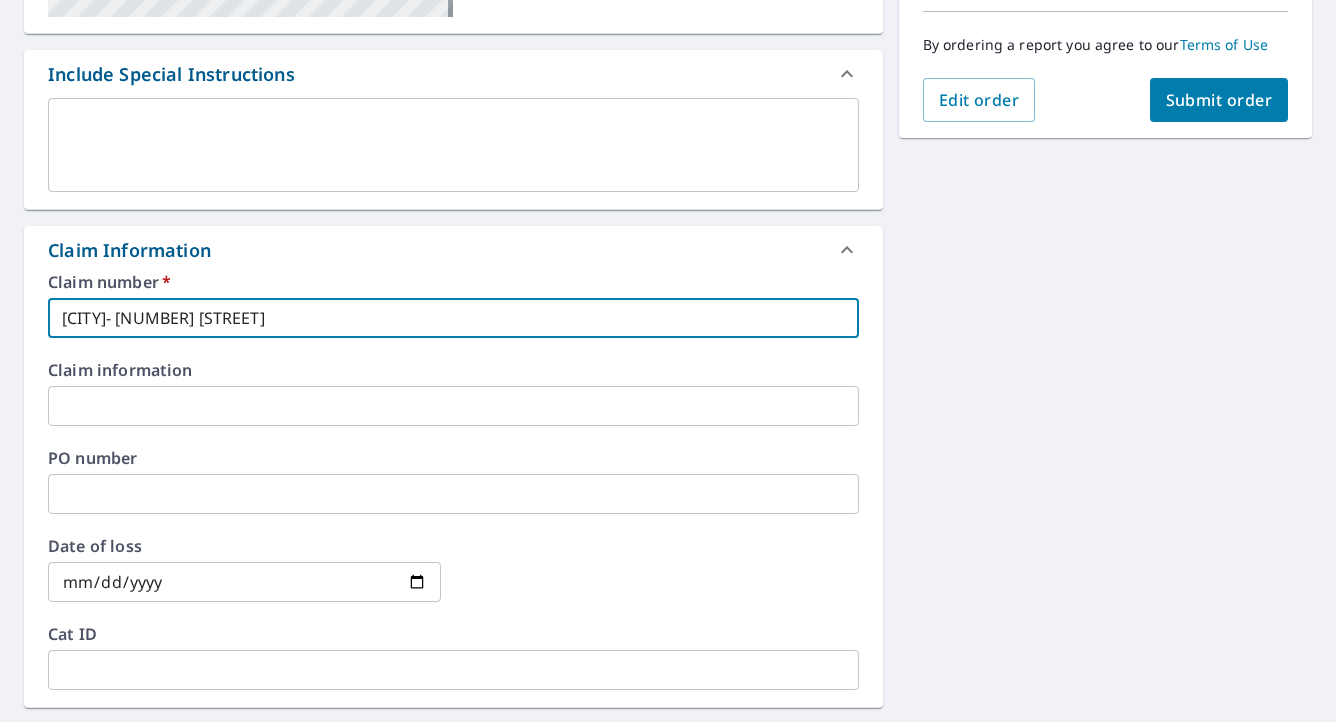 type on "[CITY]- [NUMBER] [STREET_INITIAL]" 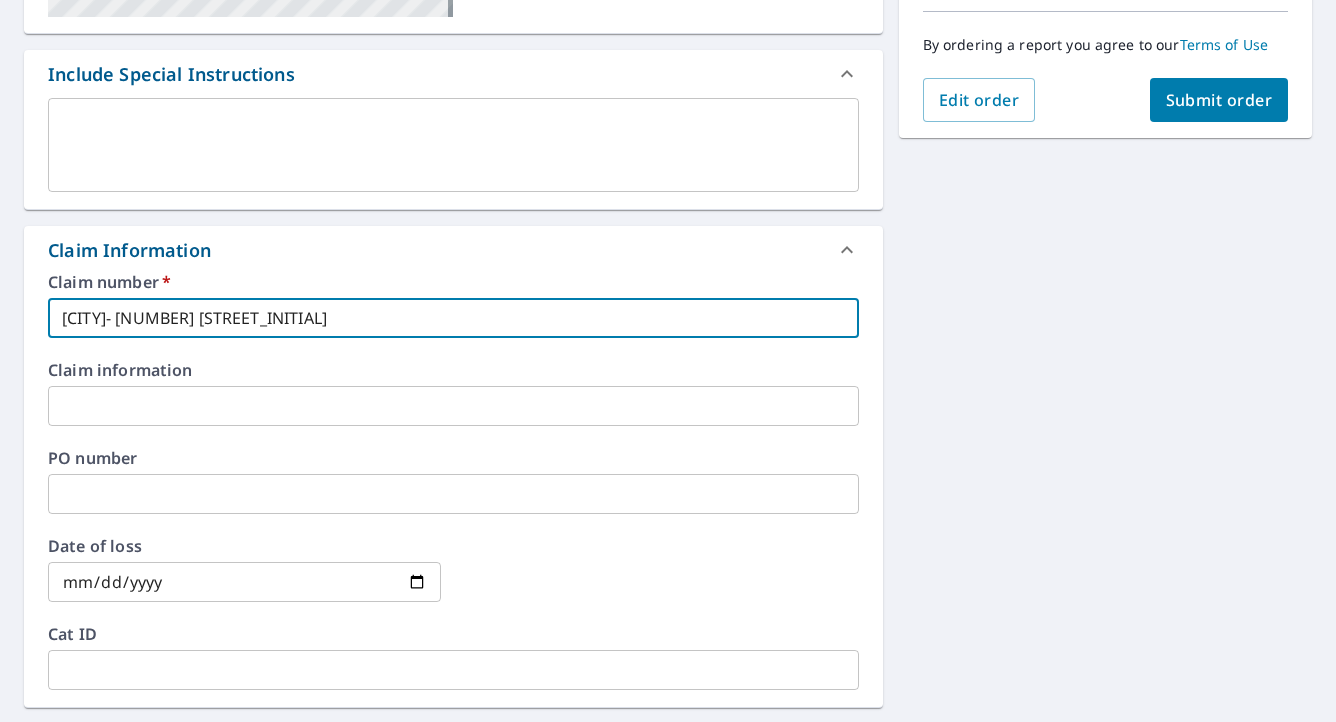type on "[REGION]- 10634 Her" 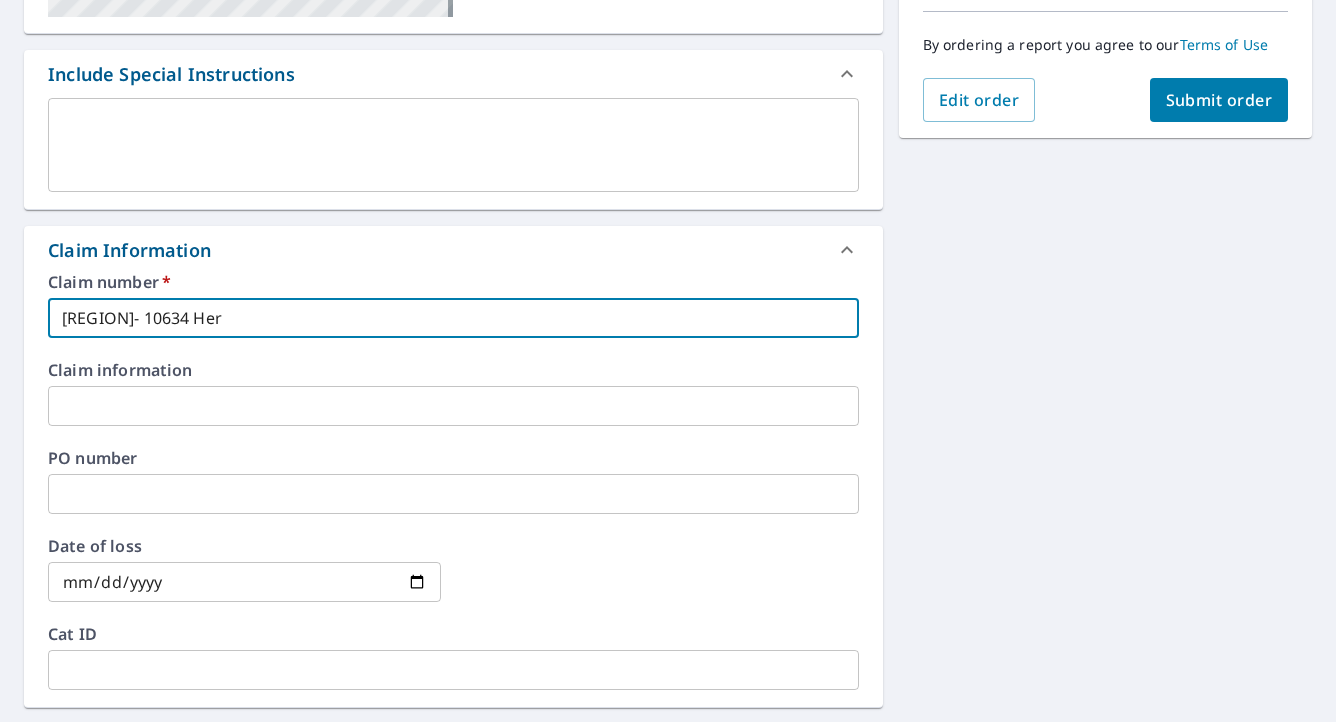 type on "[CITY]- [NUMBER] [STREET]" 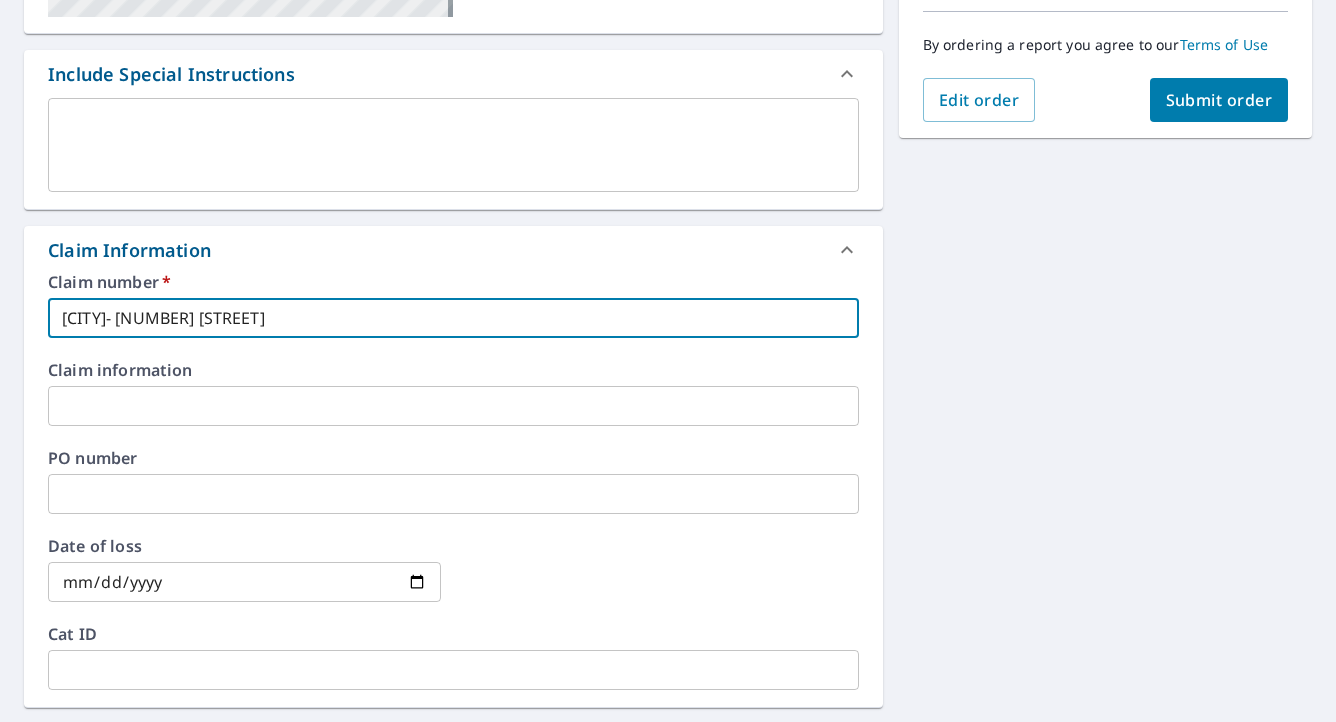 type on "[CITY]- [NUMBER] [STREET_INITIAL]" 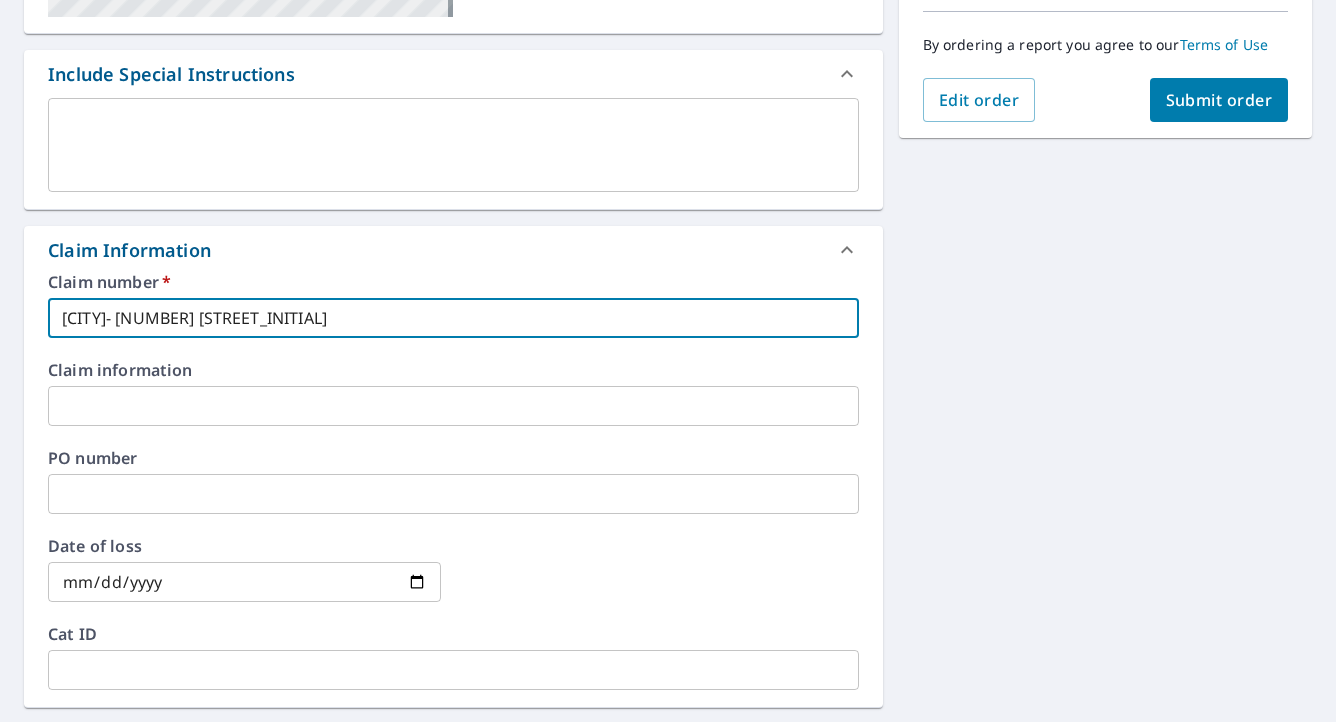 type on "[CITY]- [NUMBER] [STREET_INITIAL]" 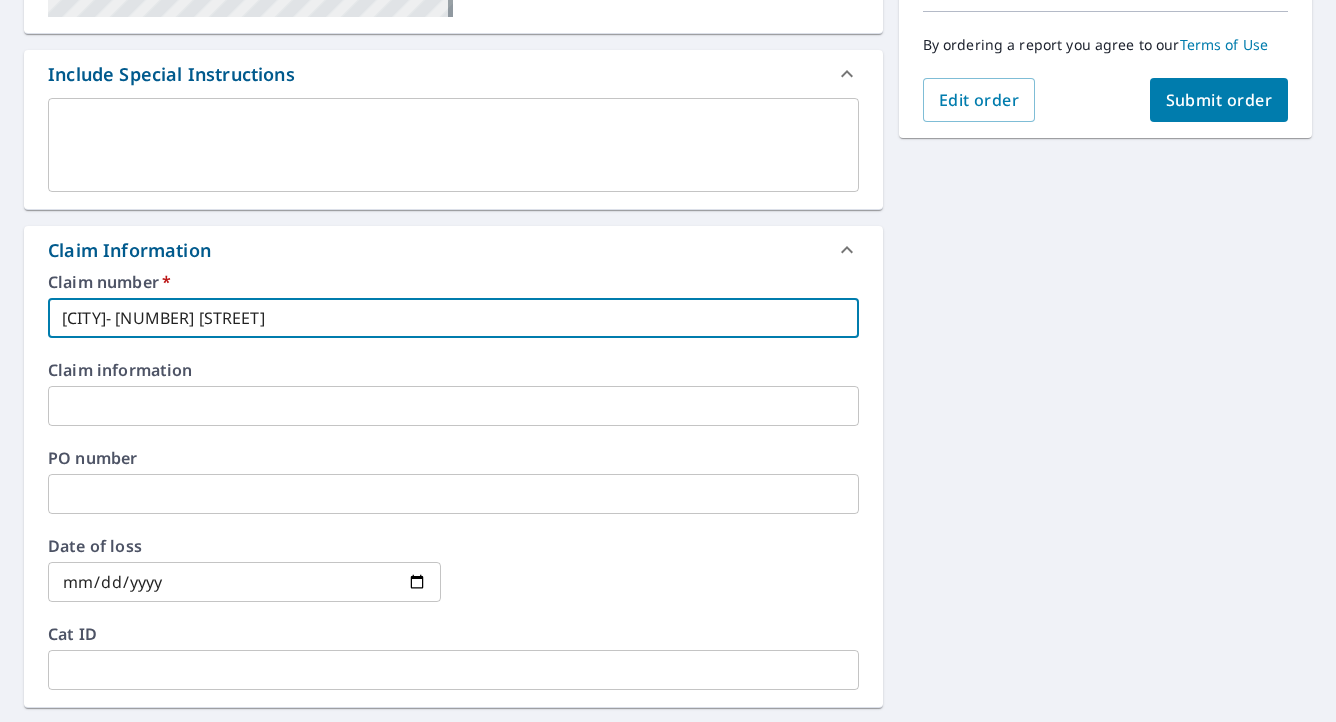 type on "[CITY]- [NUMBER] [STREET]" 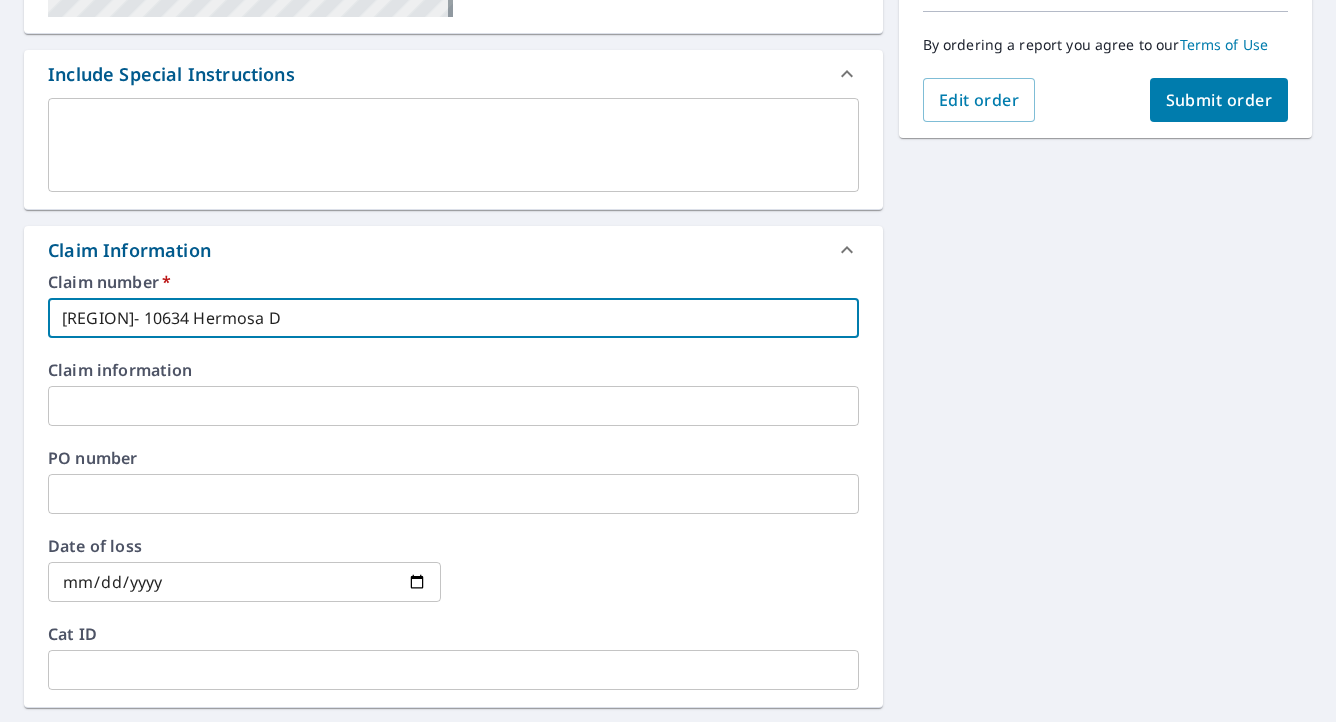 type on "[CITY]- [NUMBER] [STREET]" 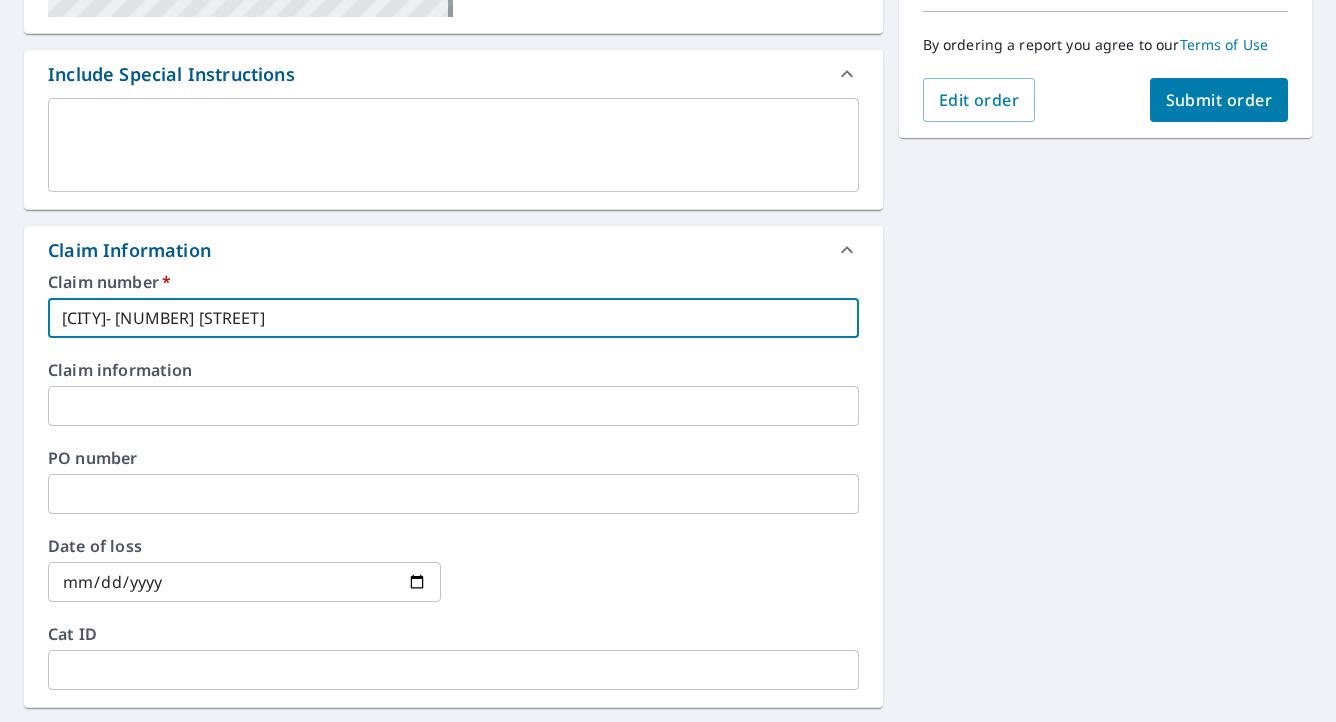 type on "[CITY]- [NUMBER] [STREET]" 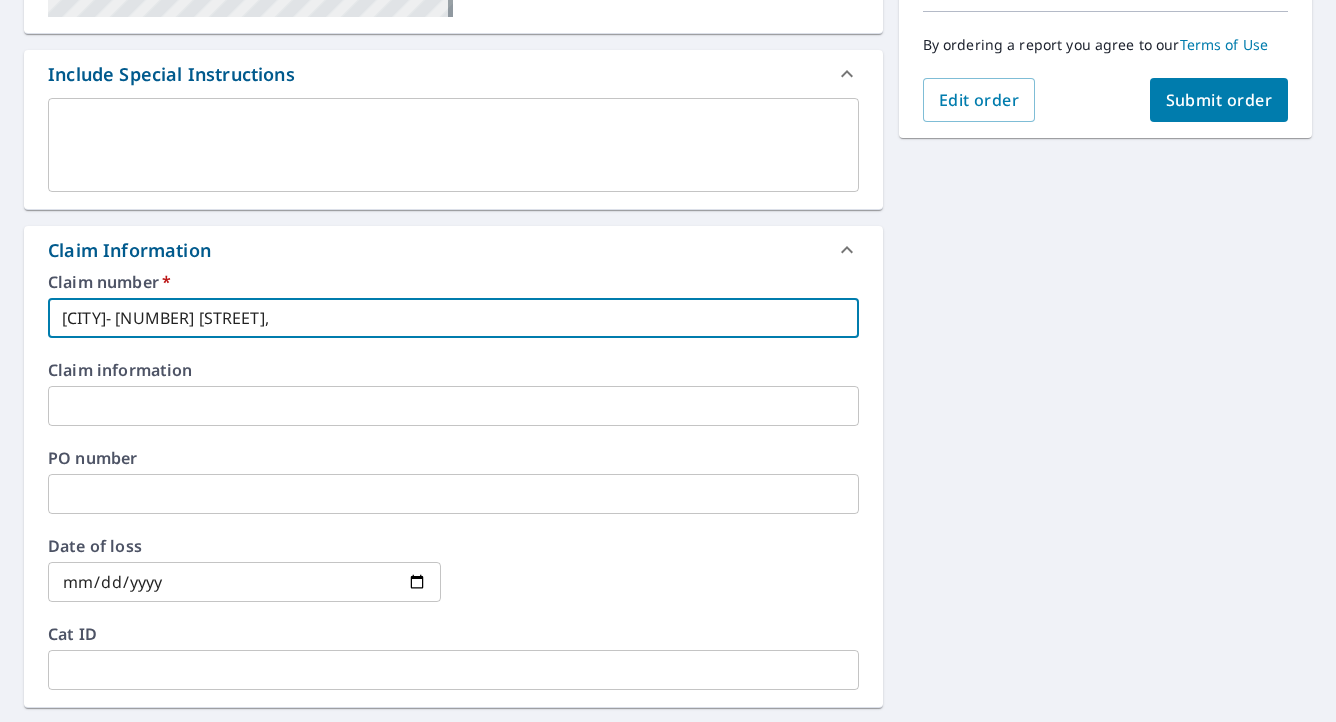 type on "[CITY]- [NUMBER] [STREET]," 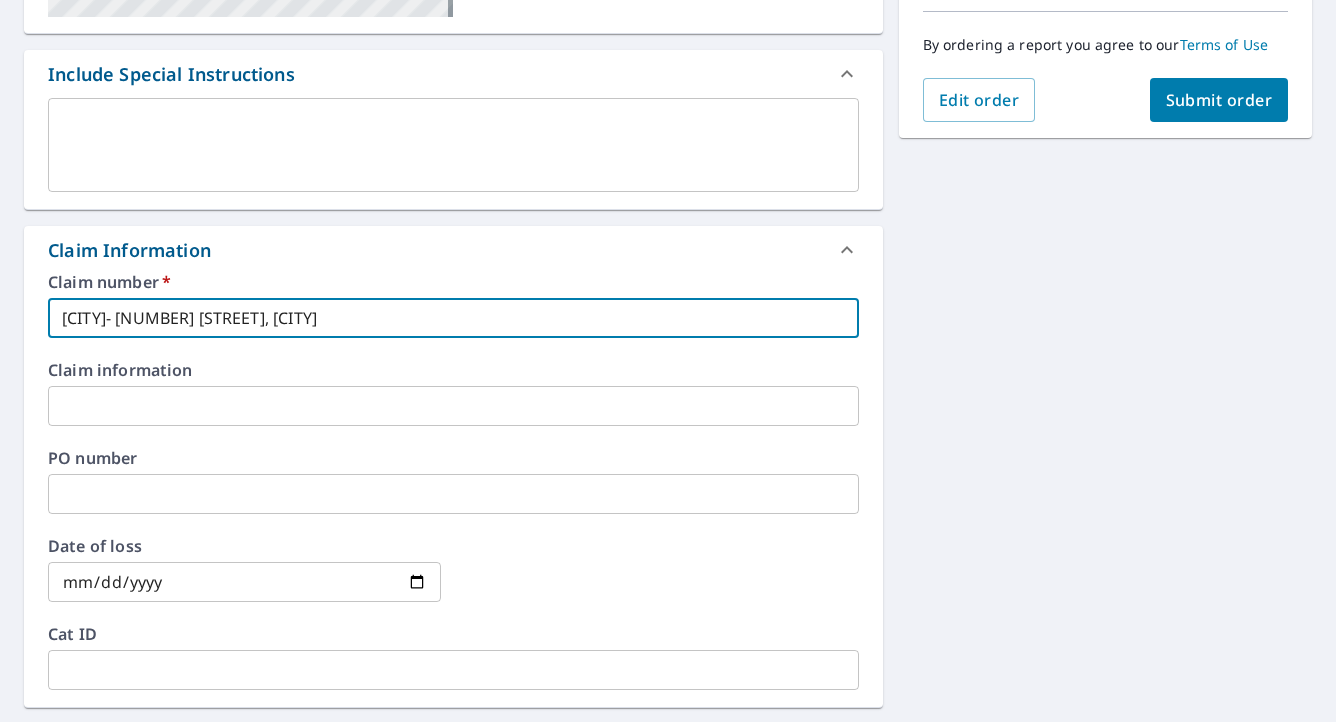 type on "[CITY]- [NUMBER] [STREET], [CITY]" 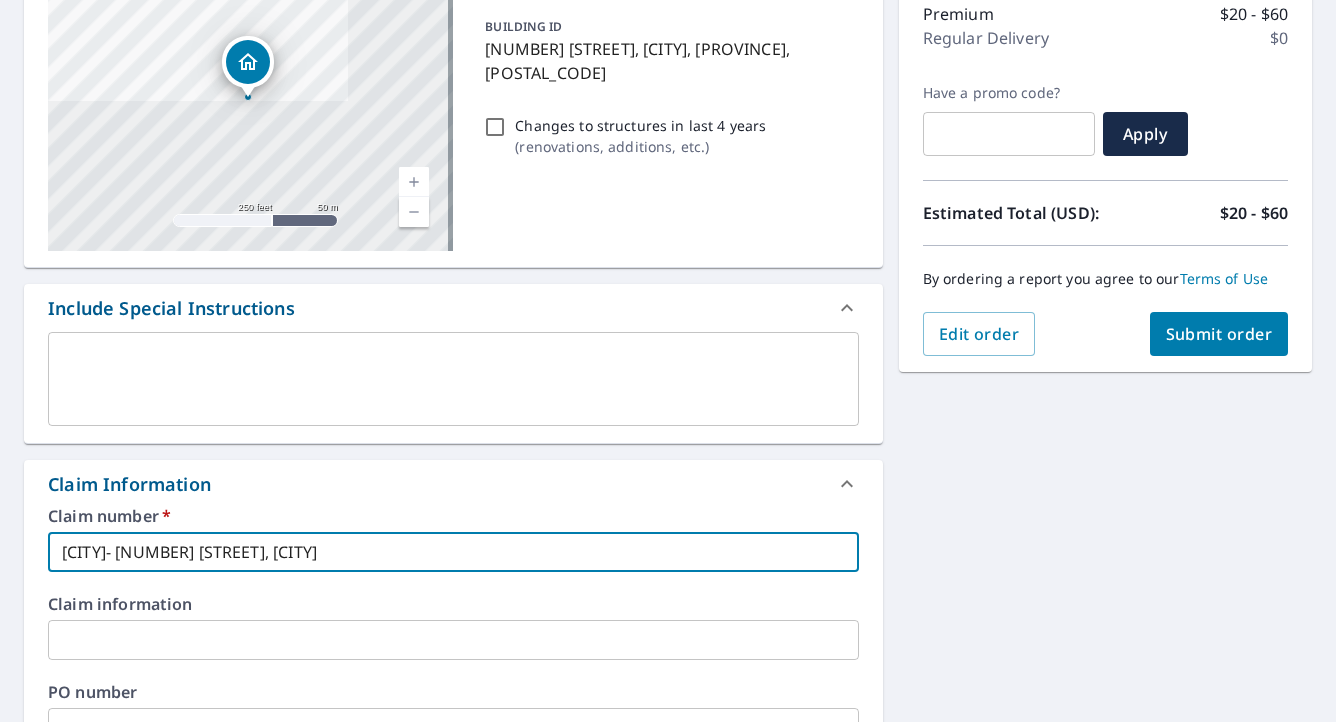 scroll, scrollTop: 0, scrollLeft: 0, axis: both 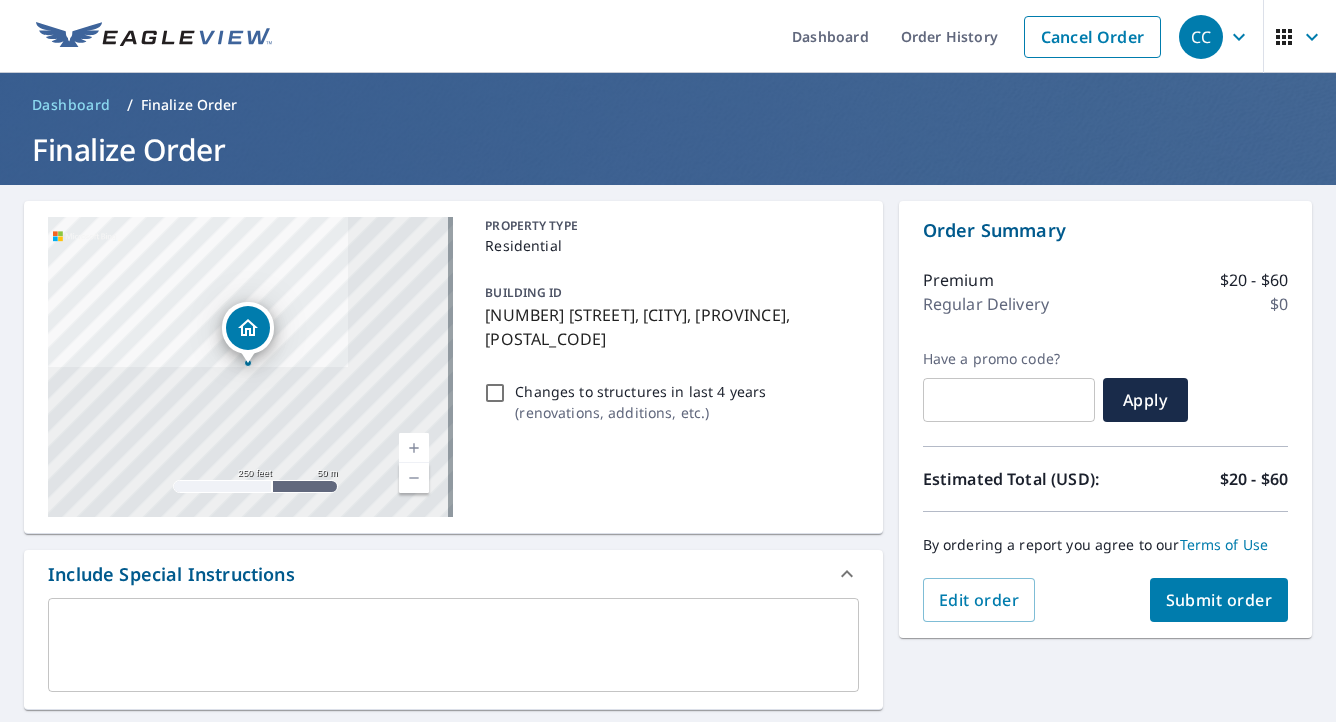 type on "[CITY]- [NUMBER] [STREET], [CITY]" 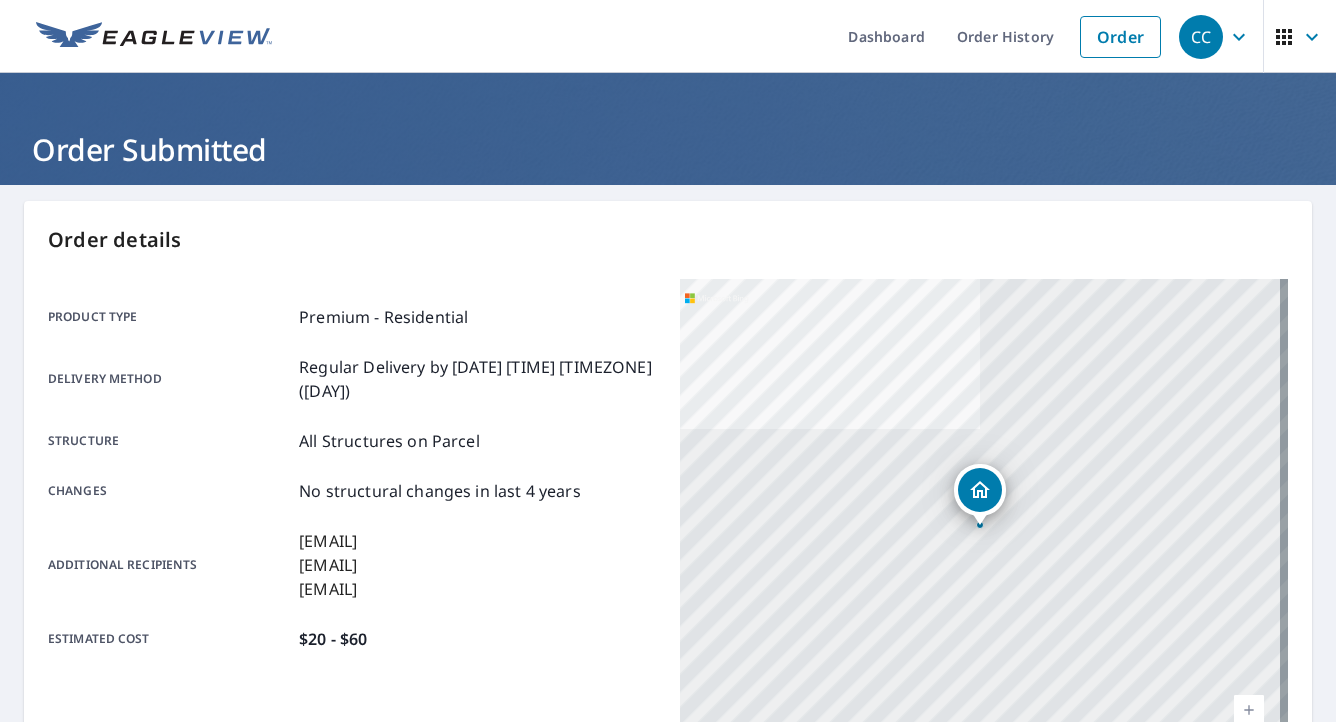 click on "Estimated cost $[PRICE]  -  $[PRICE]" at bounding box center (352, 639) 